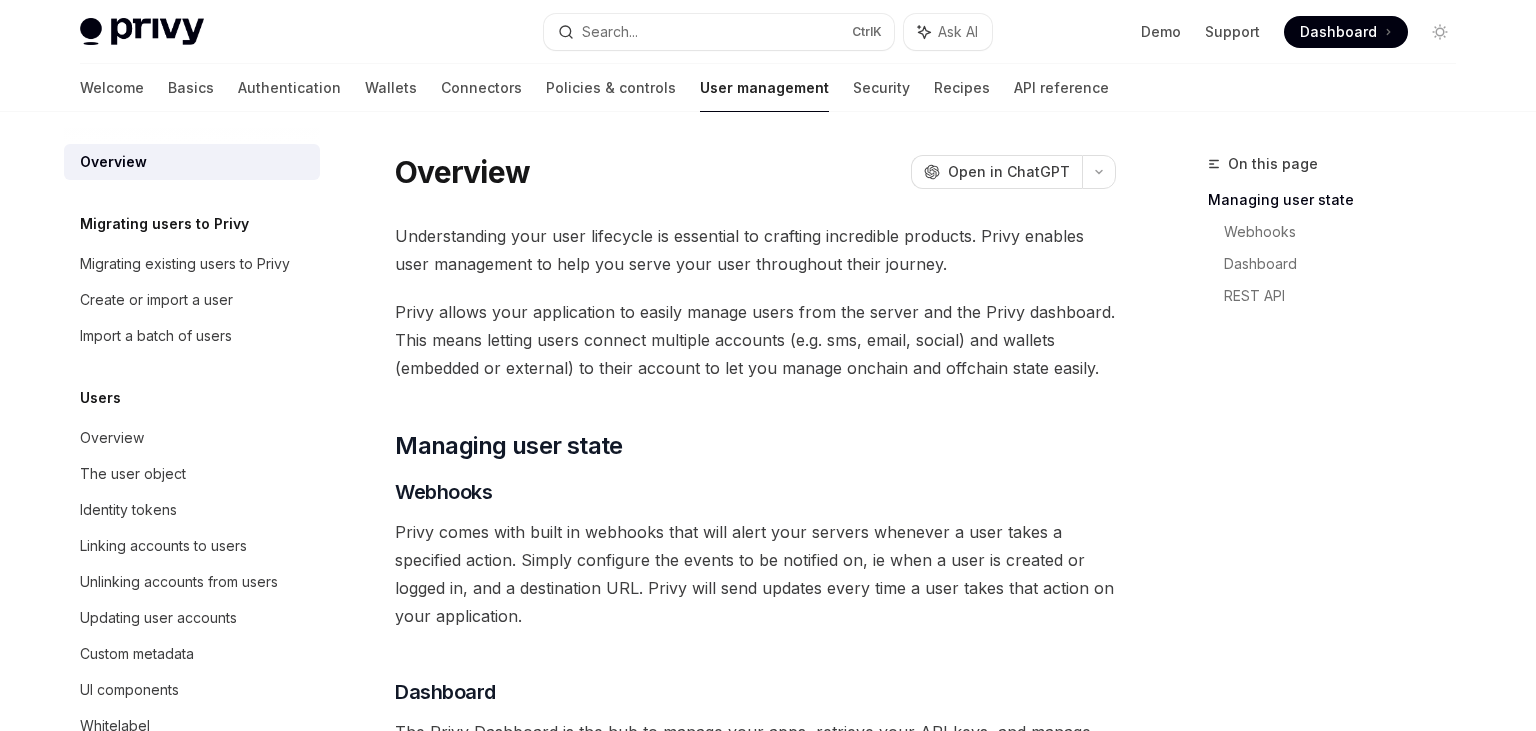 scroll, scrollTop: 0, scrollLeft: 0, axis: both 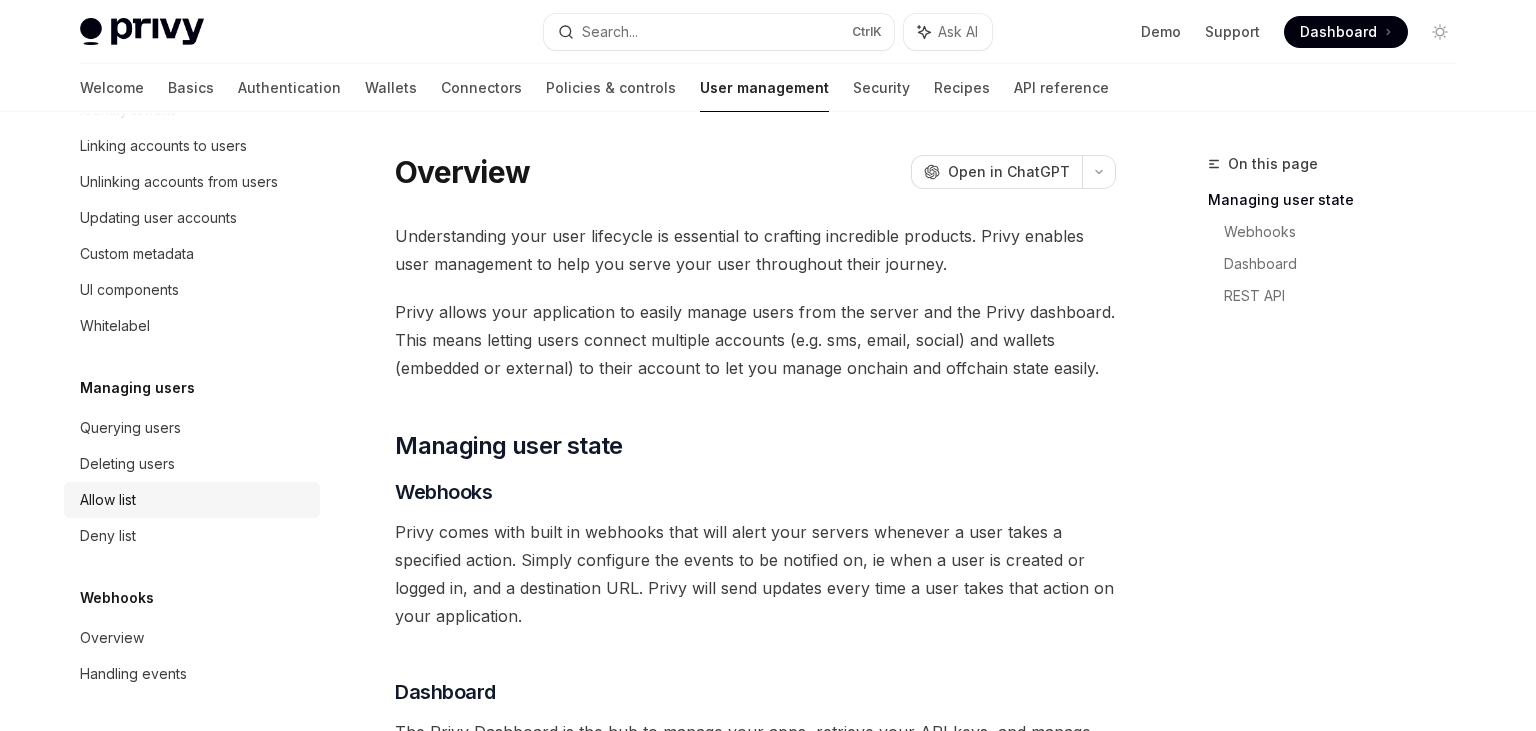 click on "Allow list" at bounding box center (192, 500) 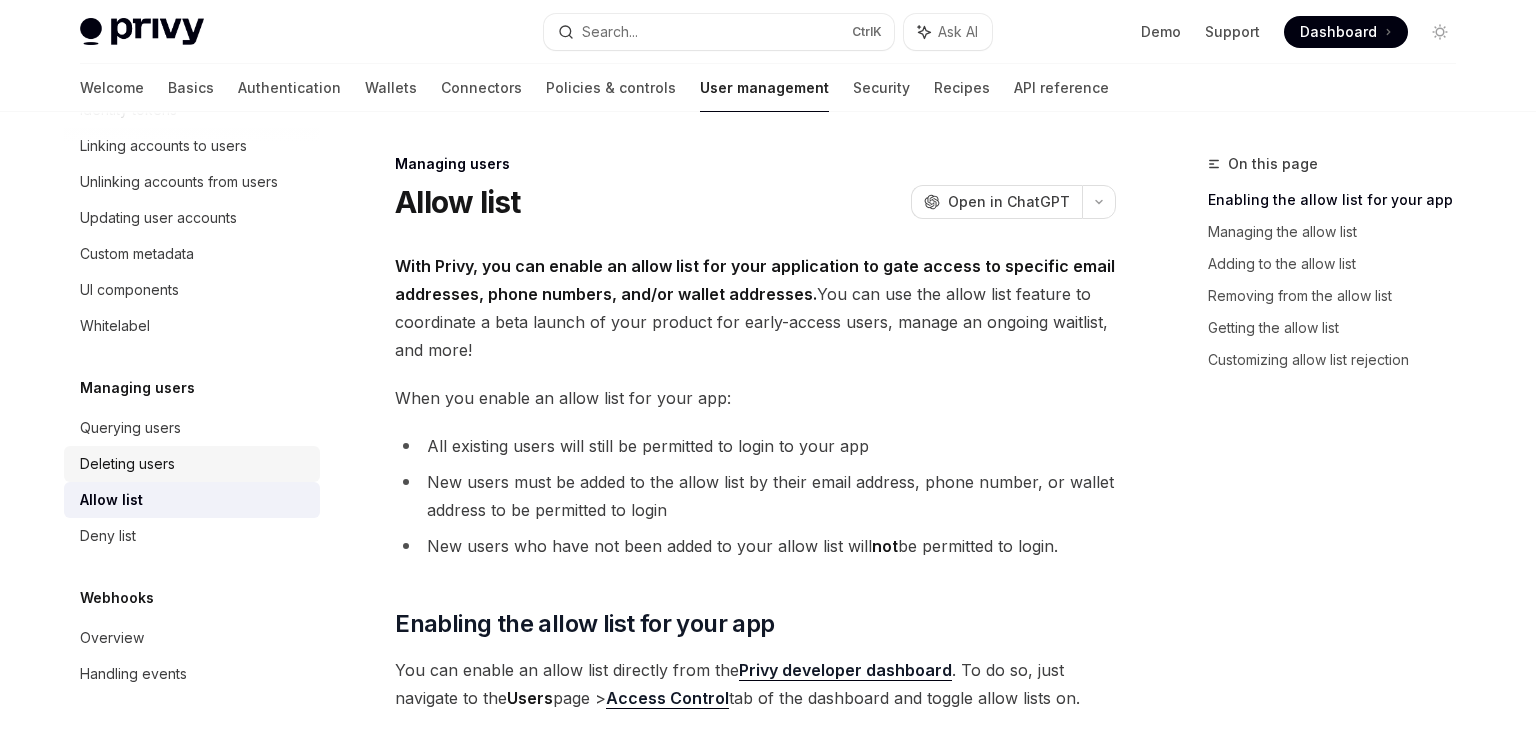 click on "Deleting users" at bounding box center (192, 464) 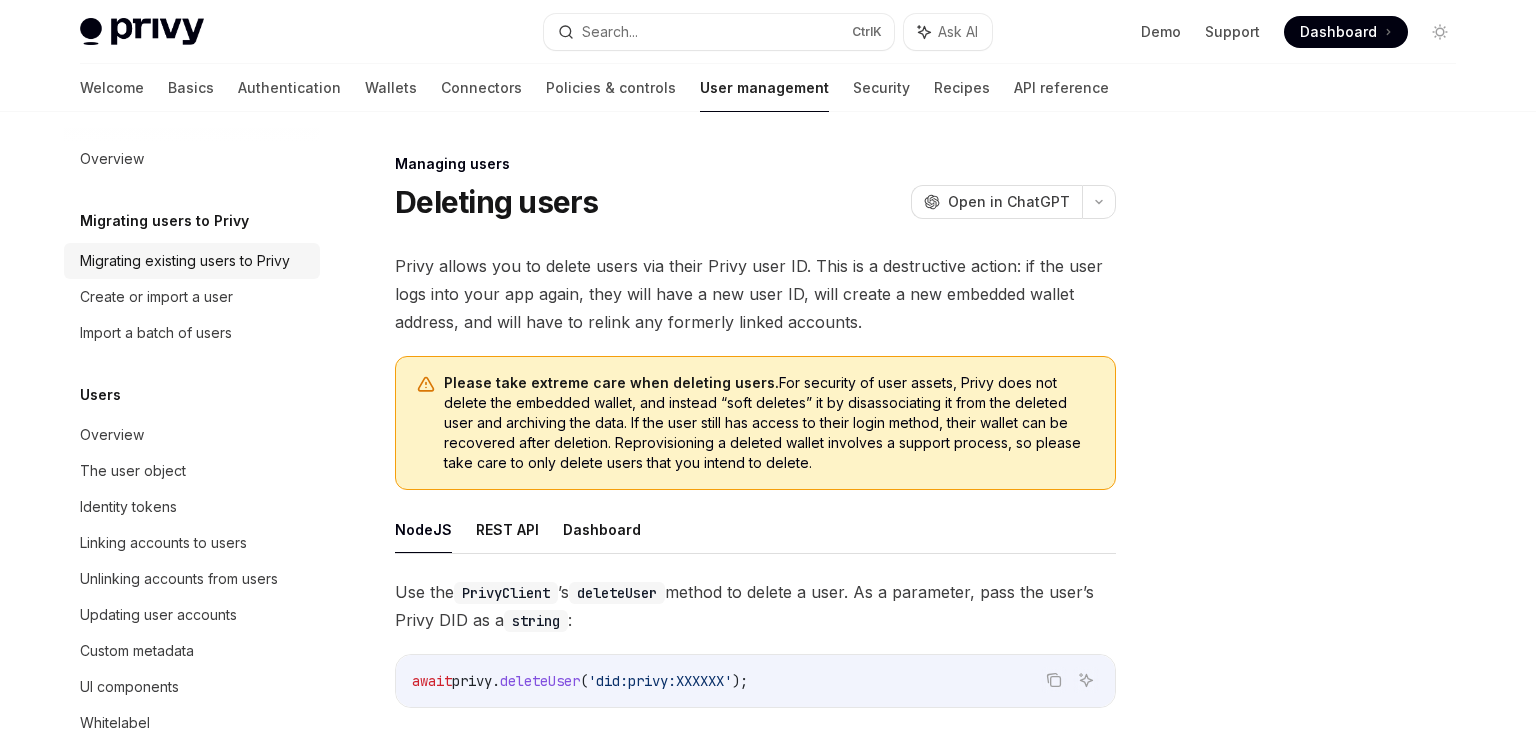 scroll, scrollTop: 0, scrollLeft: 0, axis: both 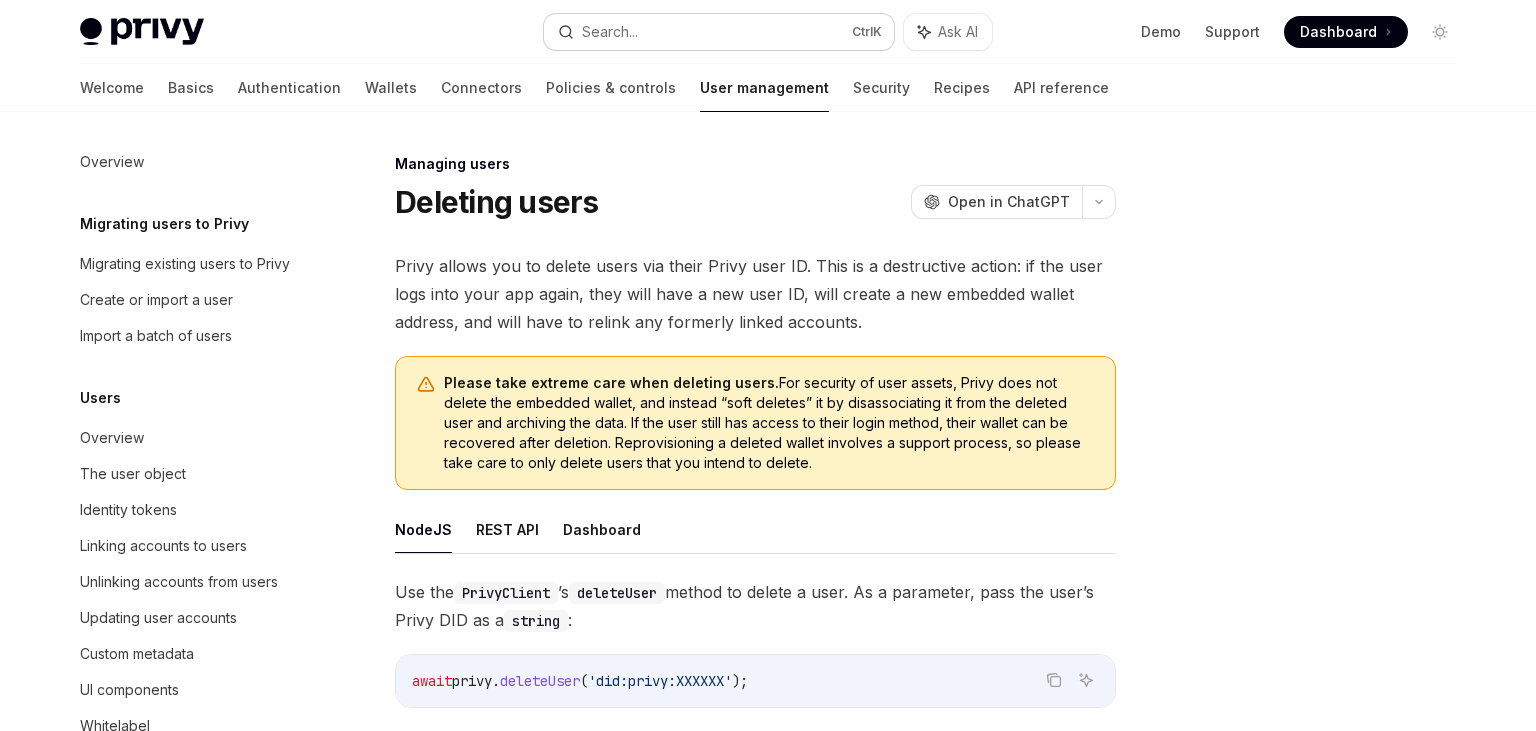 click on "Search... Ctrl  K" at bounding box center (719, 32) 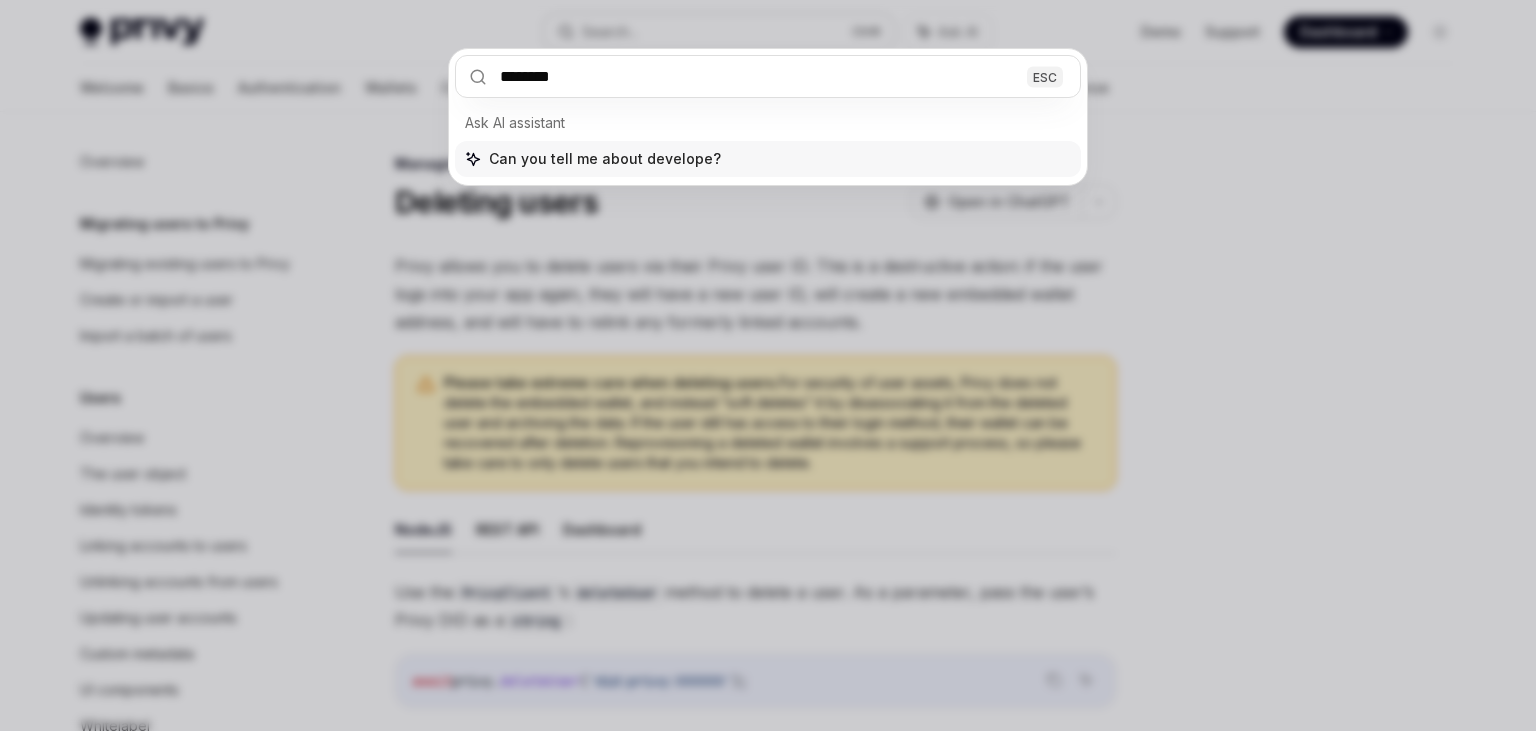 type on "*********" 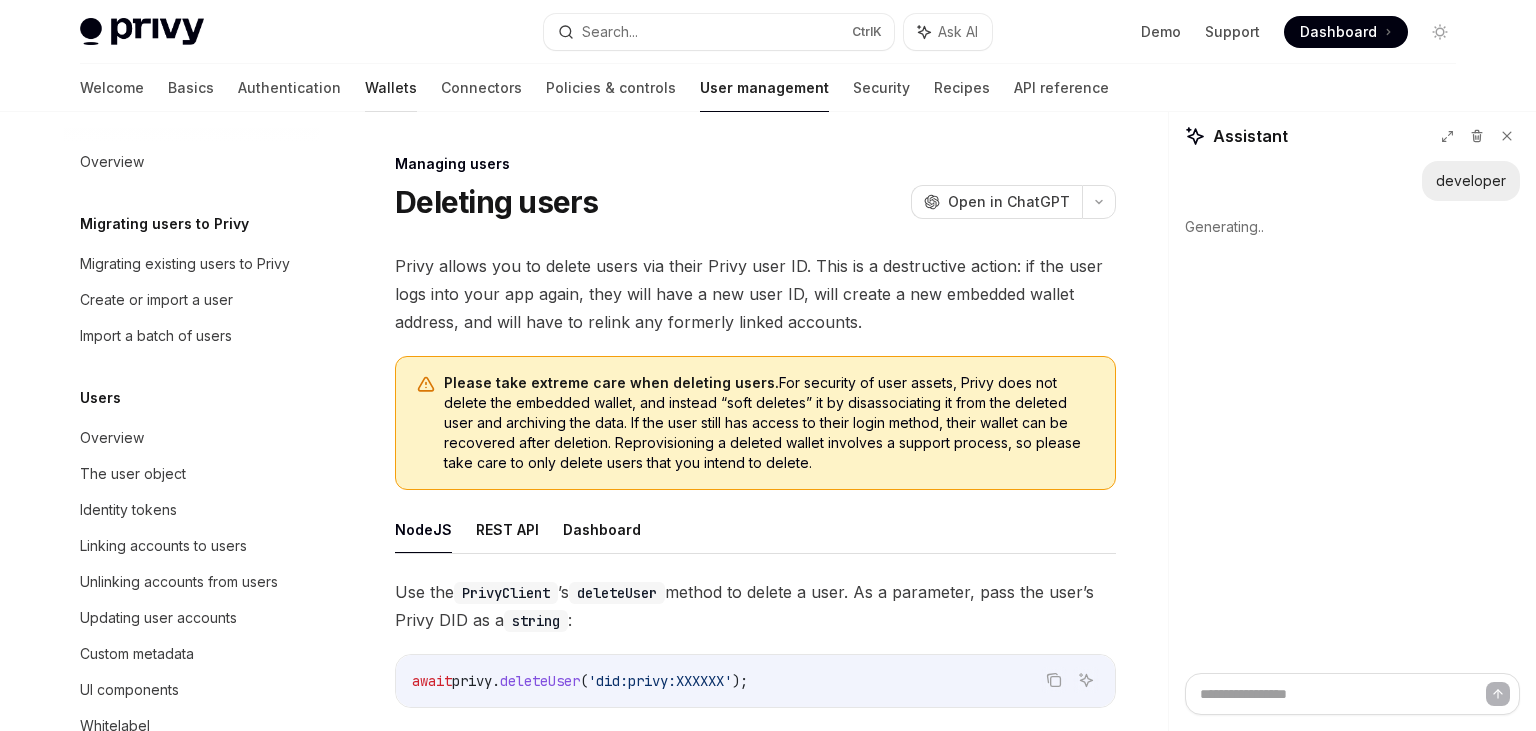 click on "Wallets" at bounding box center (391, 88) 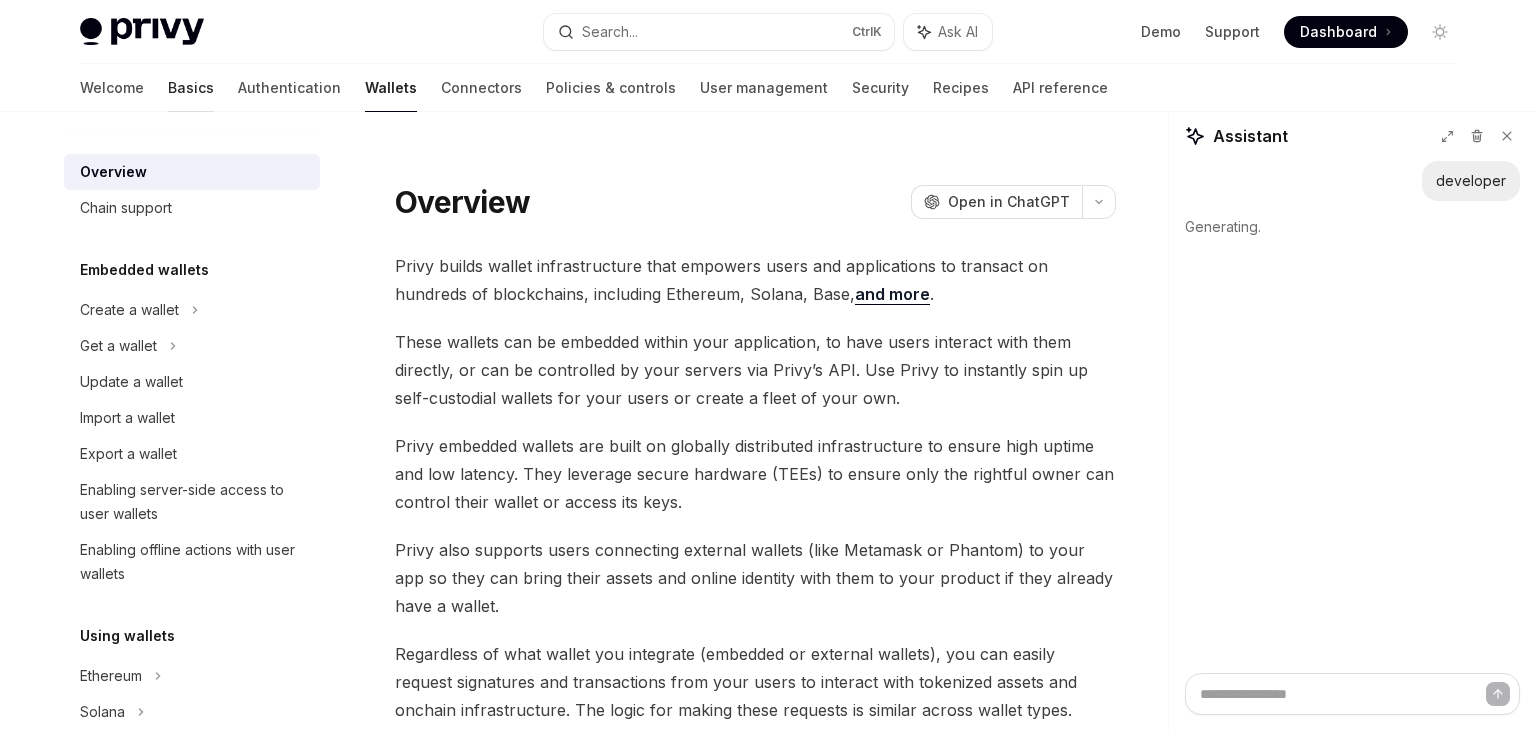 click on "Basics" at bounding box center (191, 88) 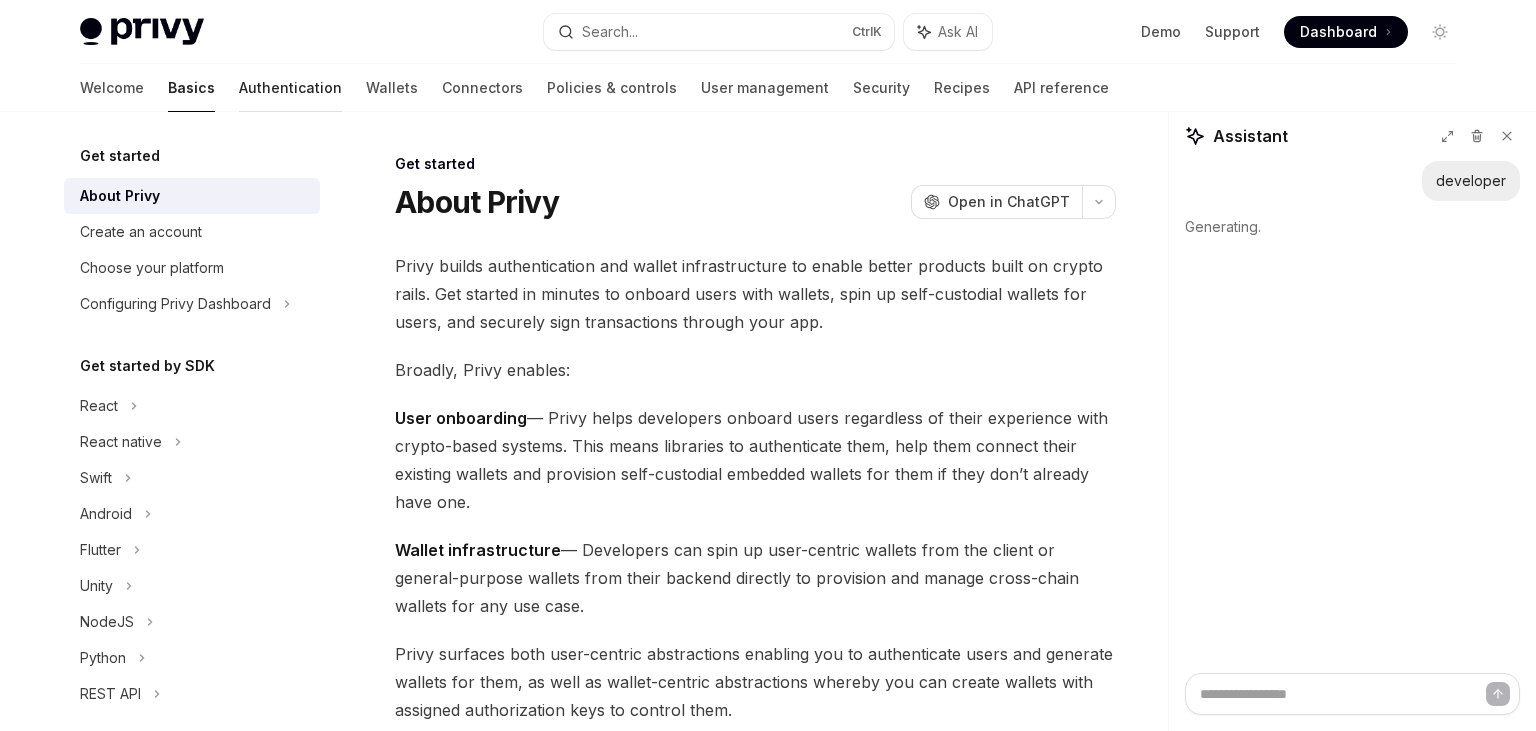 click on "Authentication" at bounding box center (290, 88) 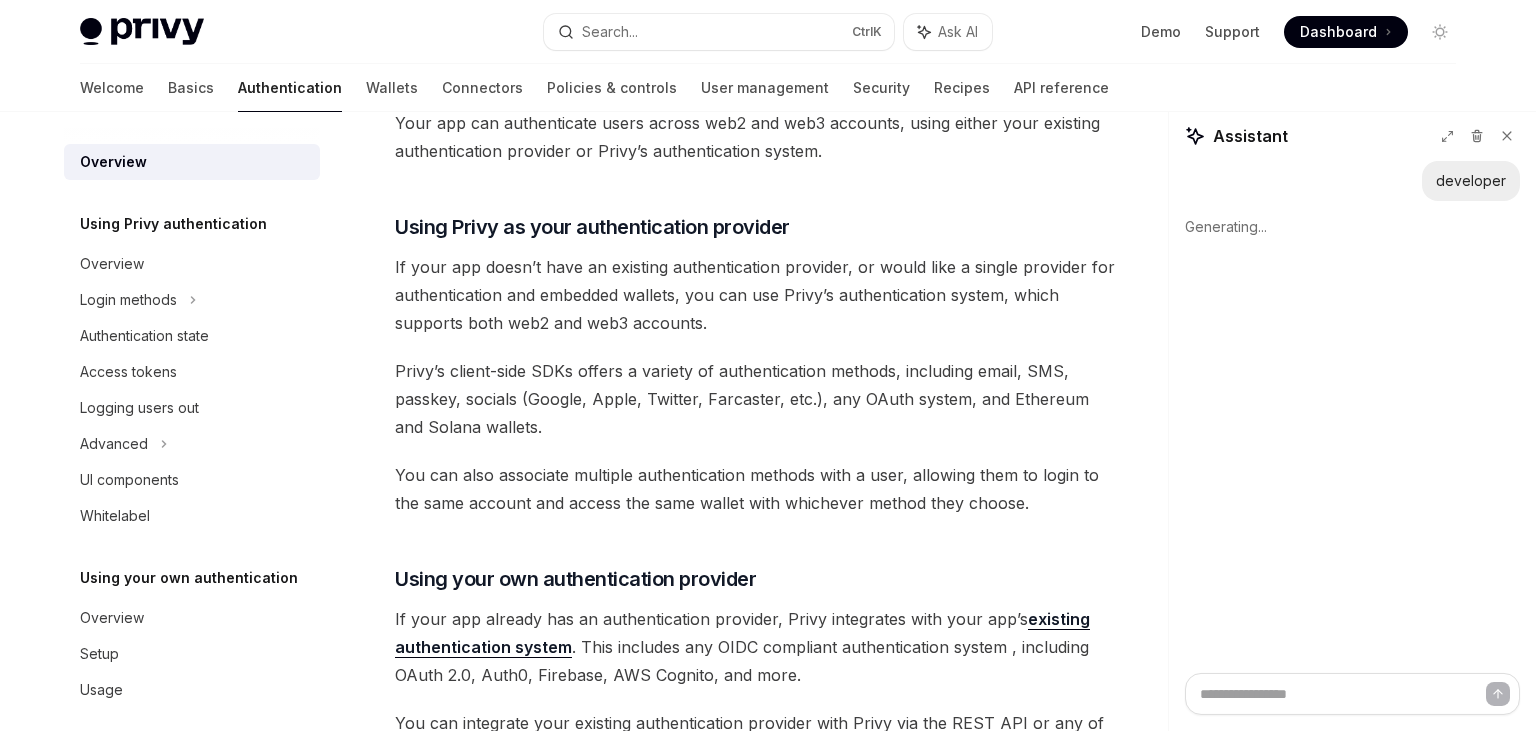 scroll, scrollTop: 0, scrollLeft: 0, axis: both 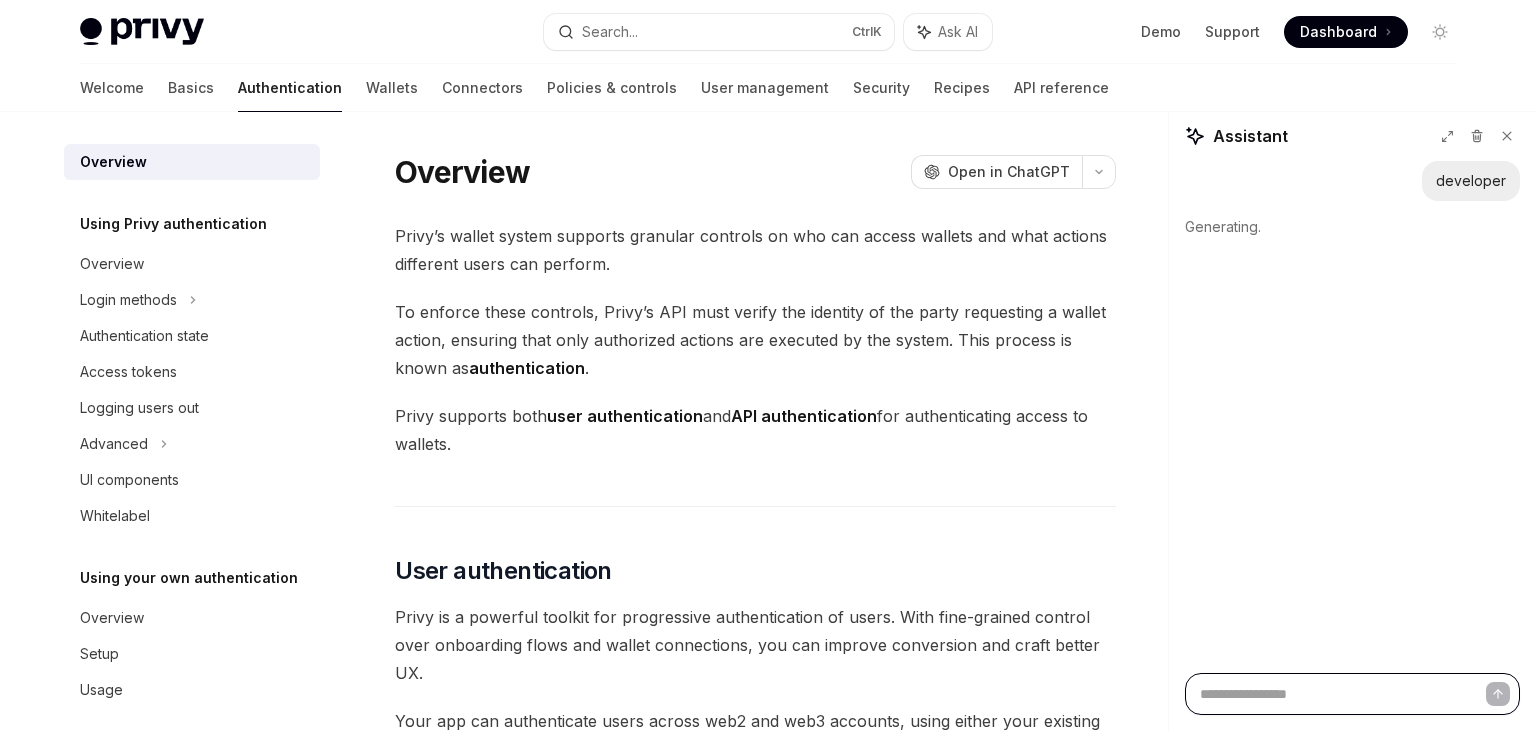 click at bounding box center [1352, 694] 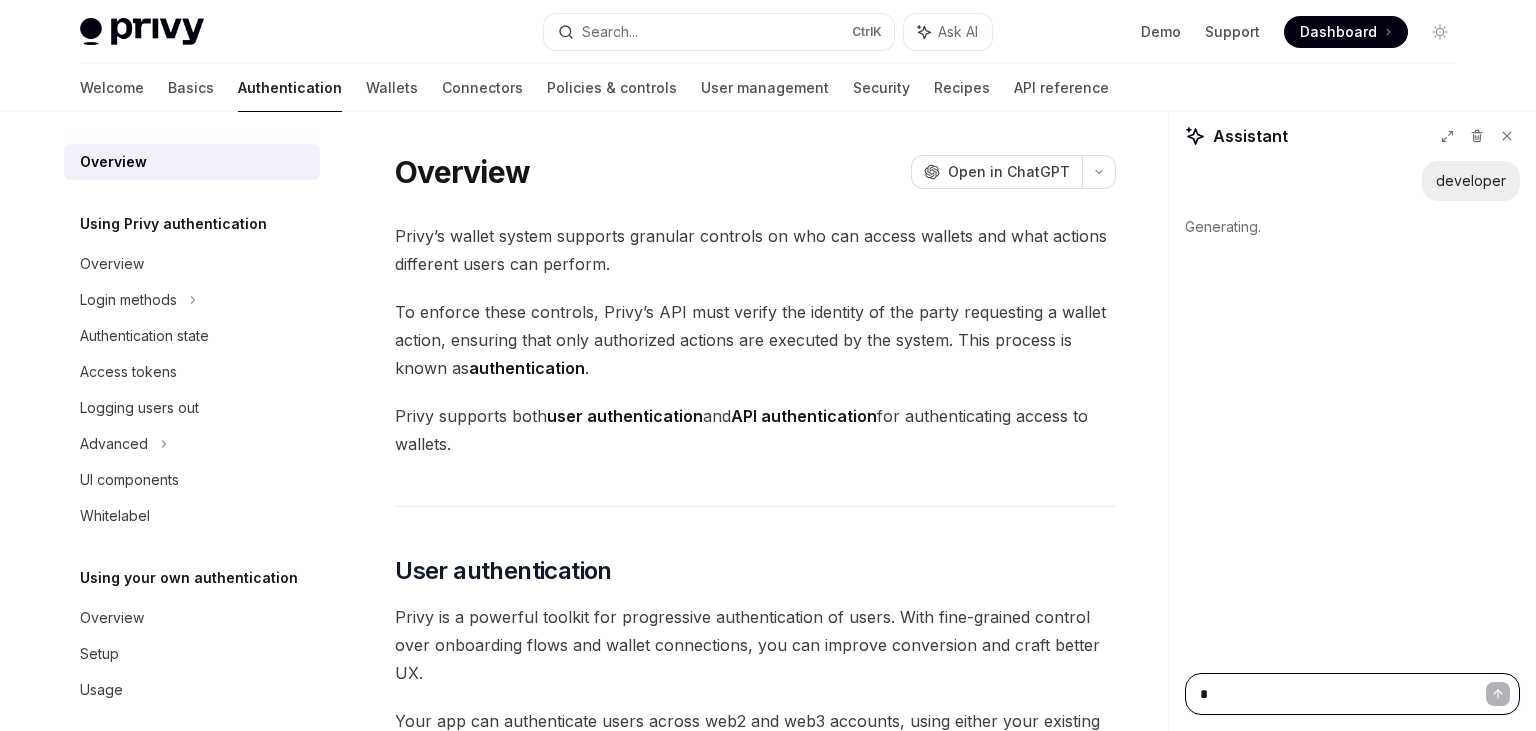 type on "*" 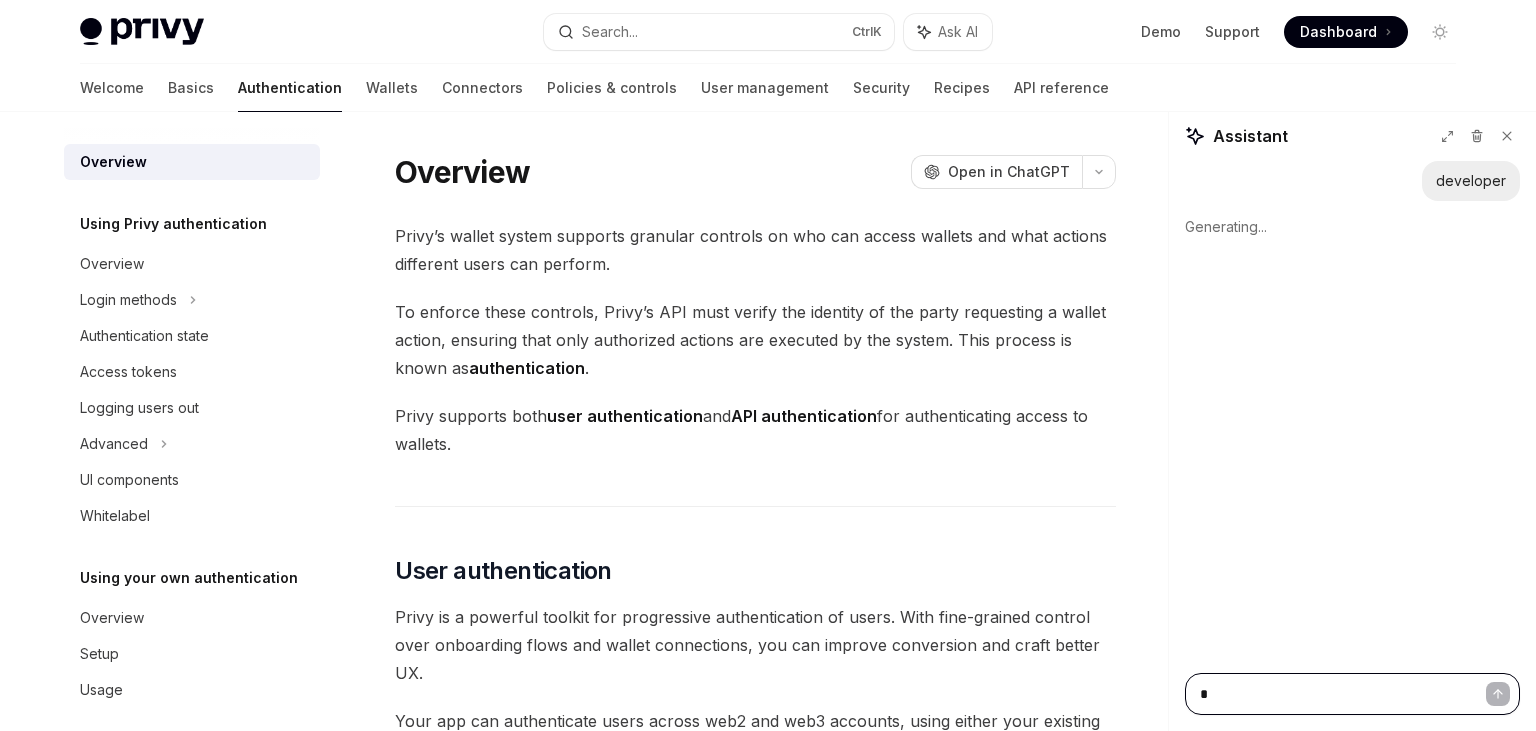 type on "**" 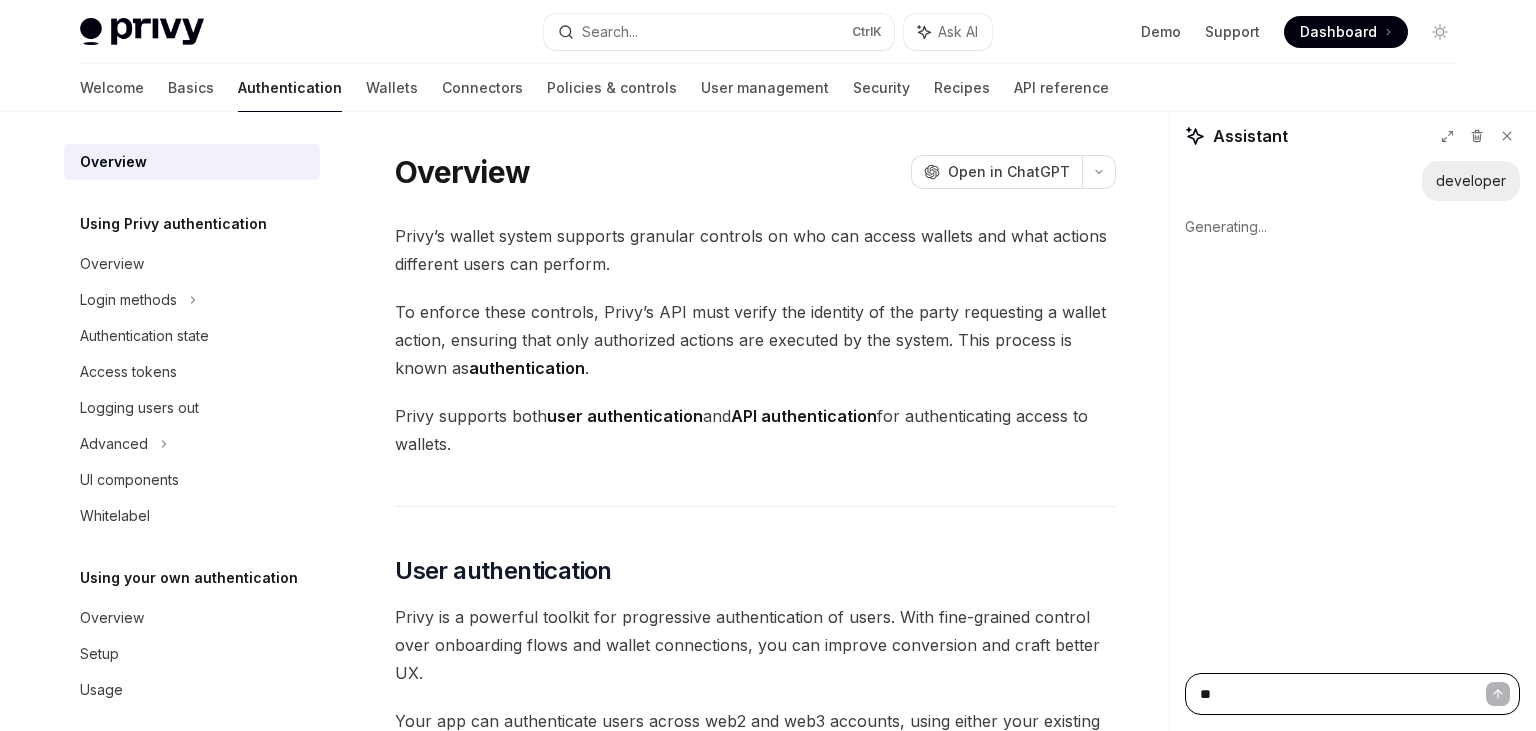 type on "*" 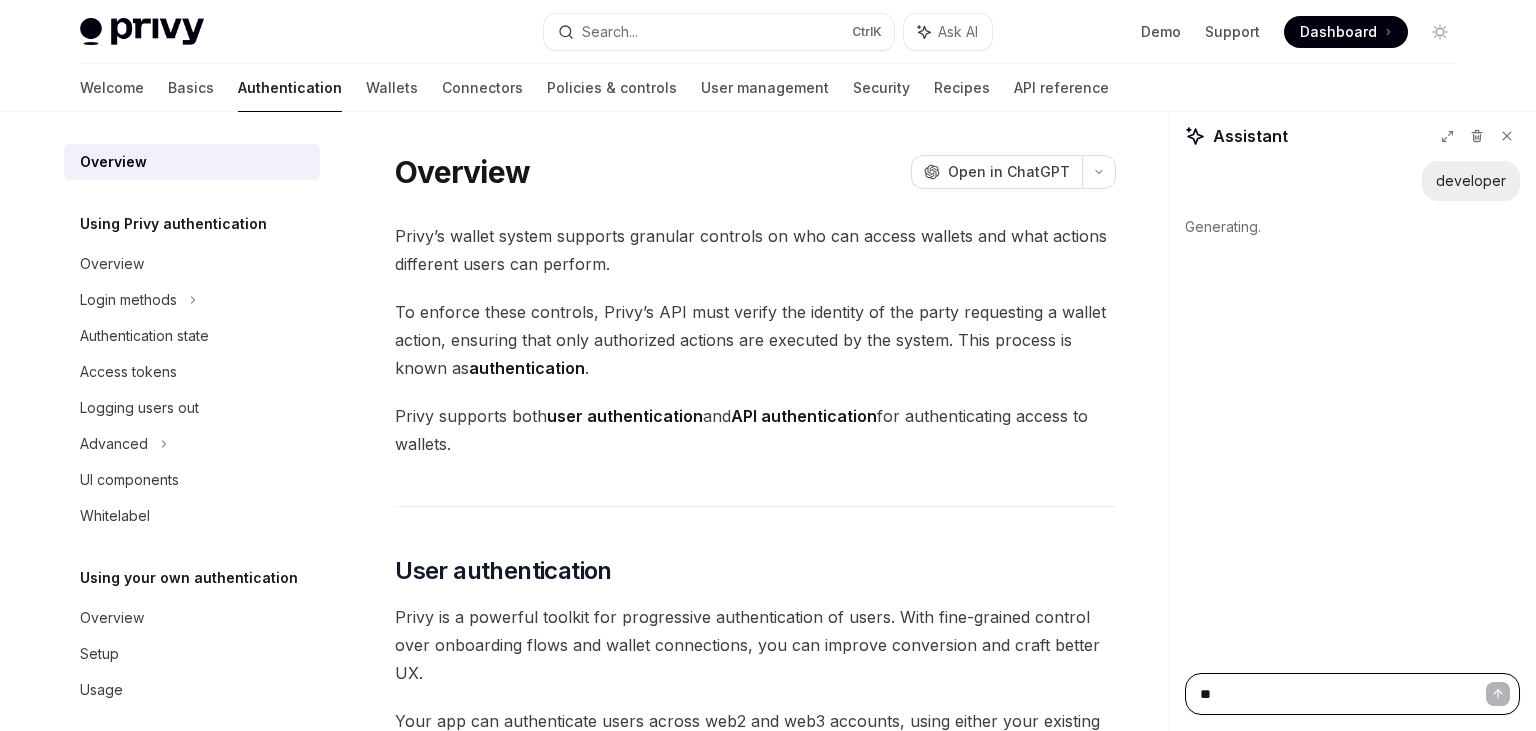 type on "***" 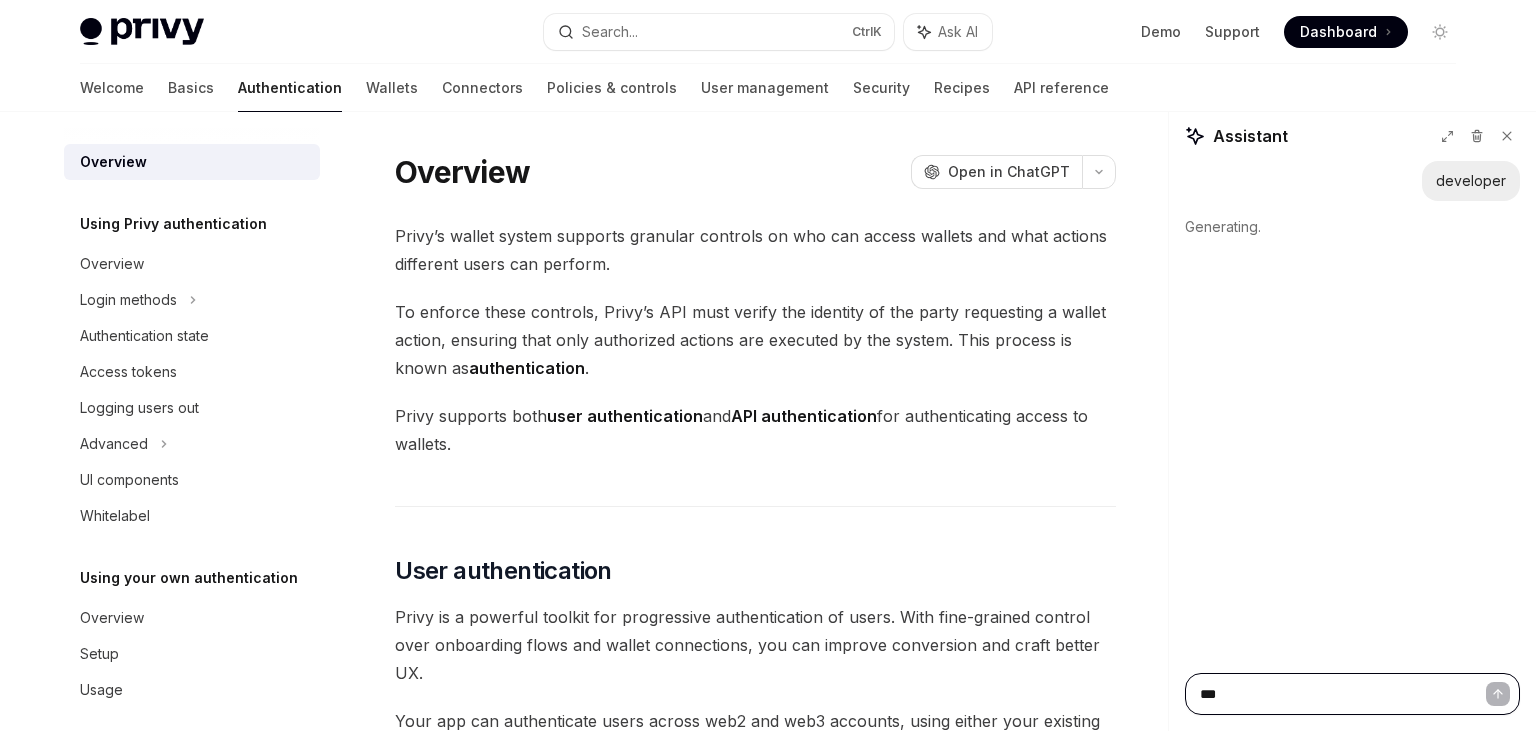 type on "*" 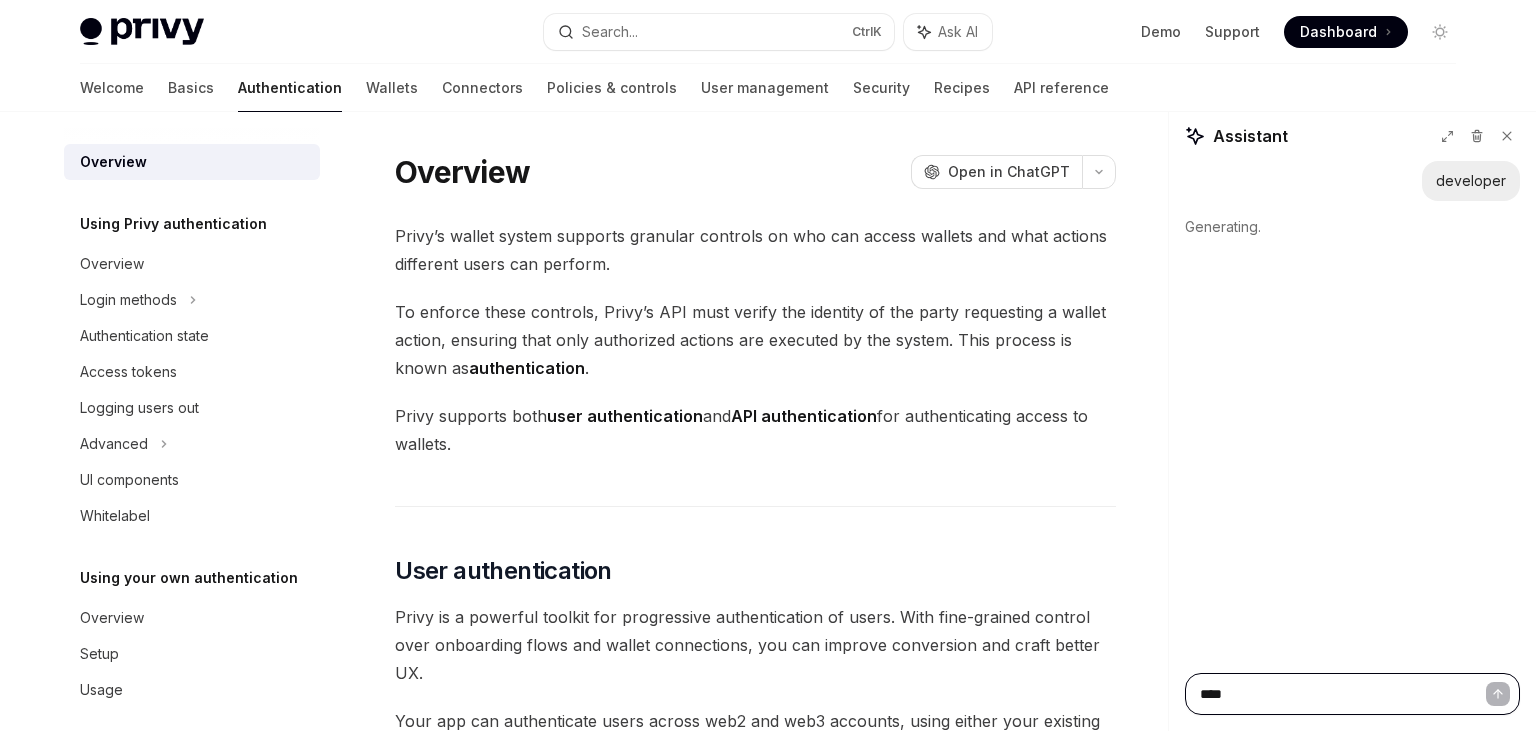 type on "*" 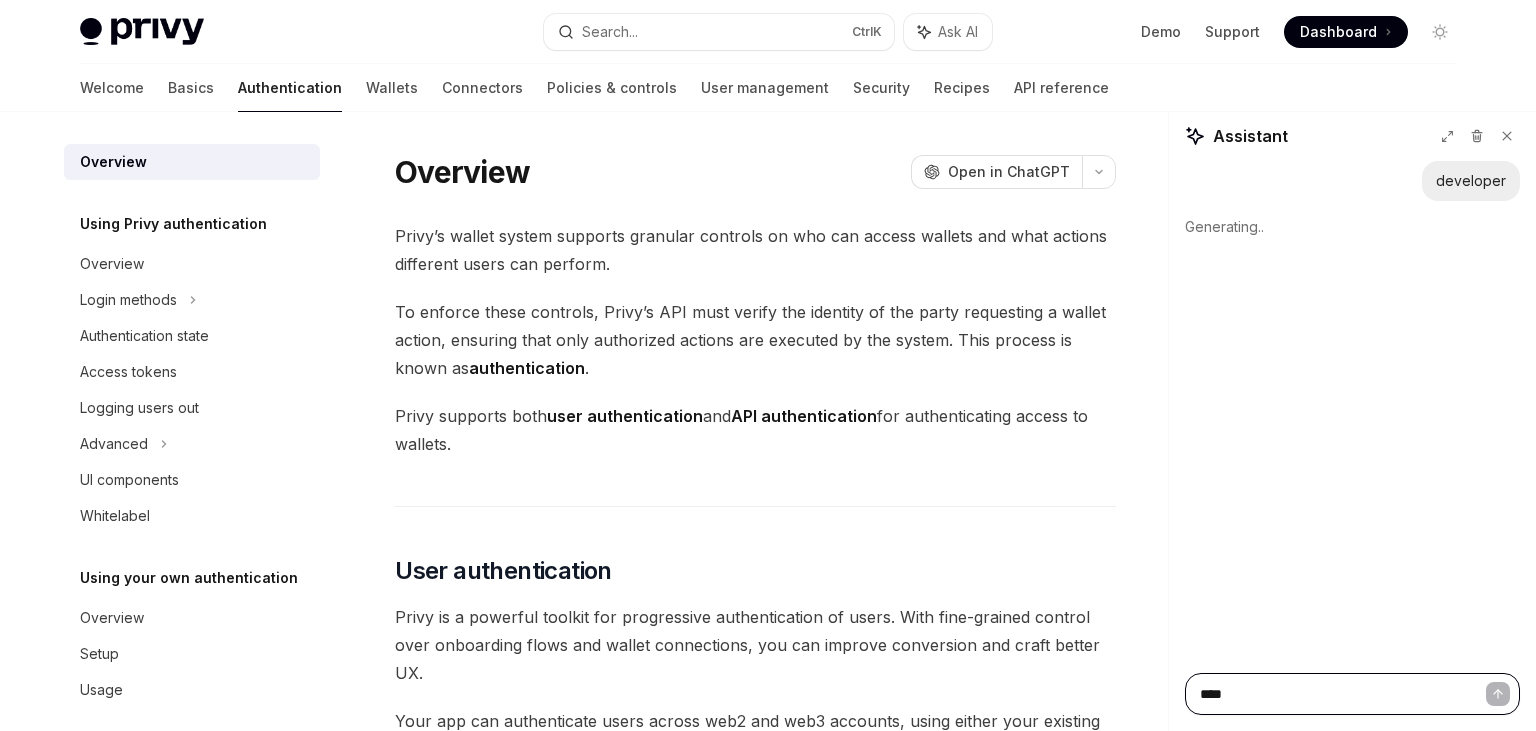type on "****" 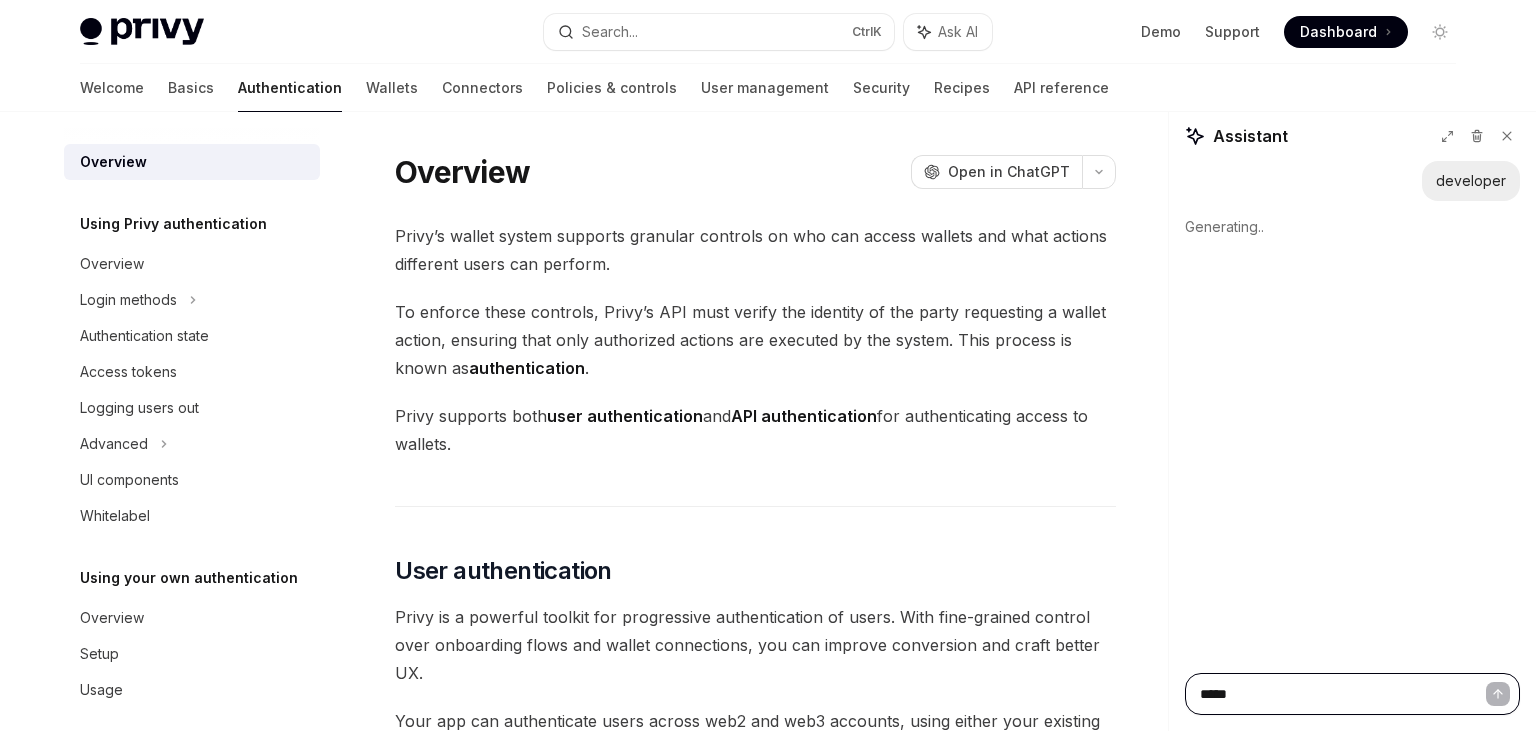type on "*" 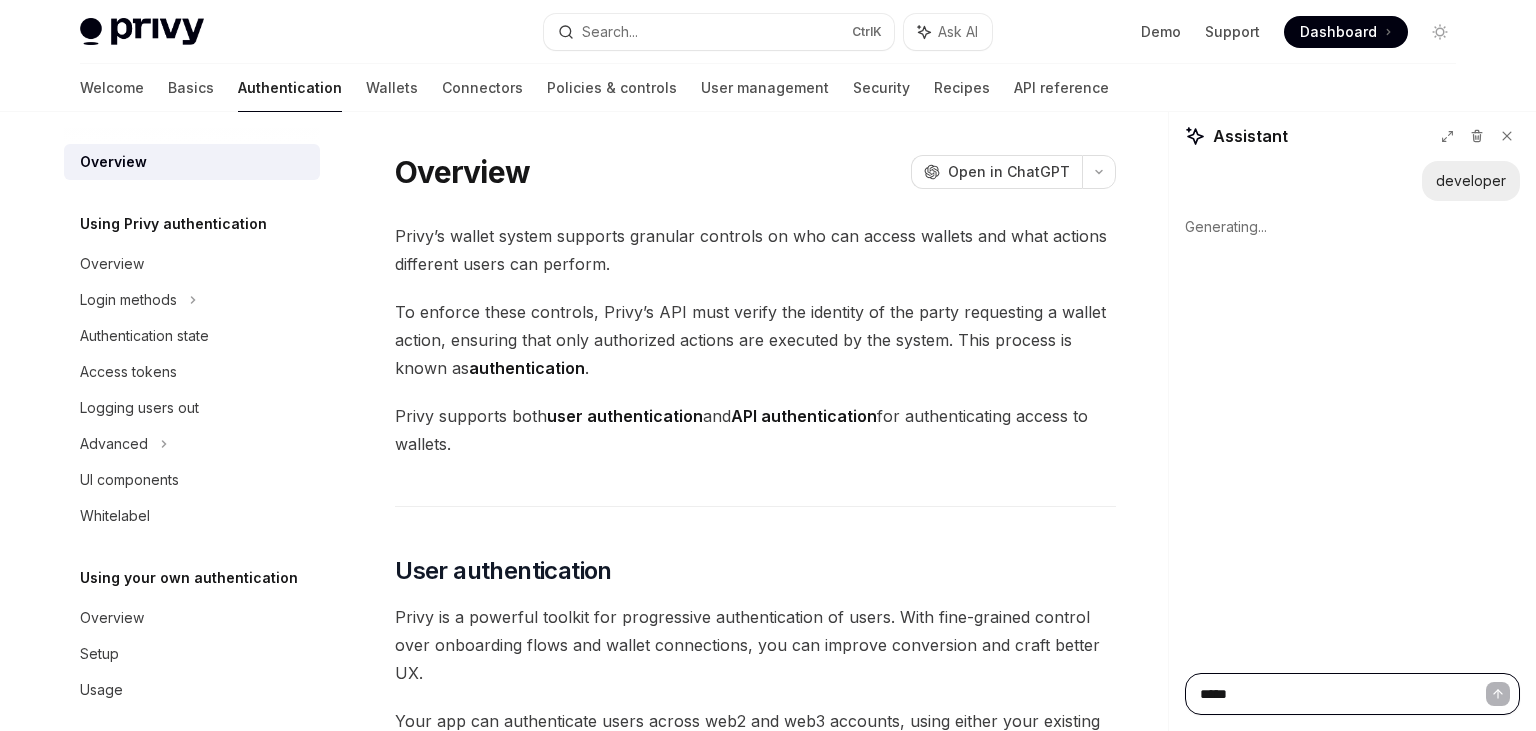 type on "******" 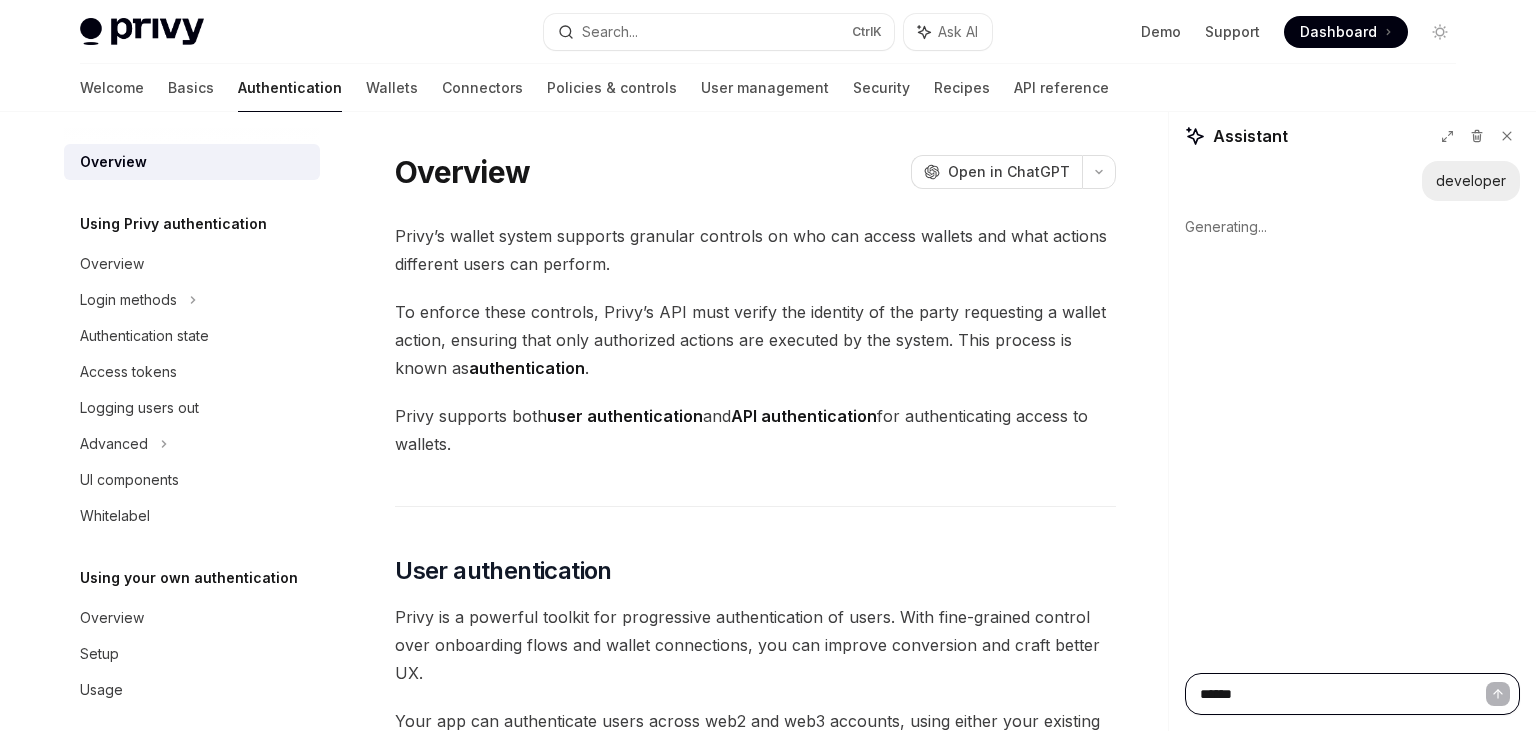 type on "*" 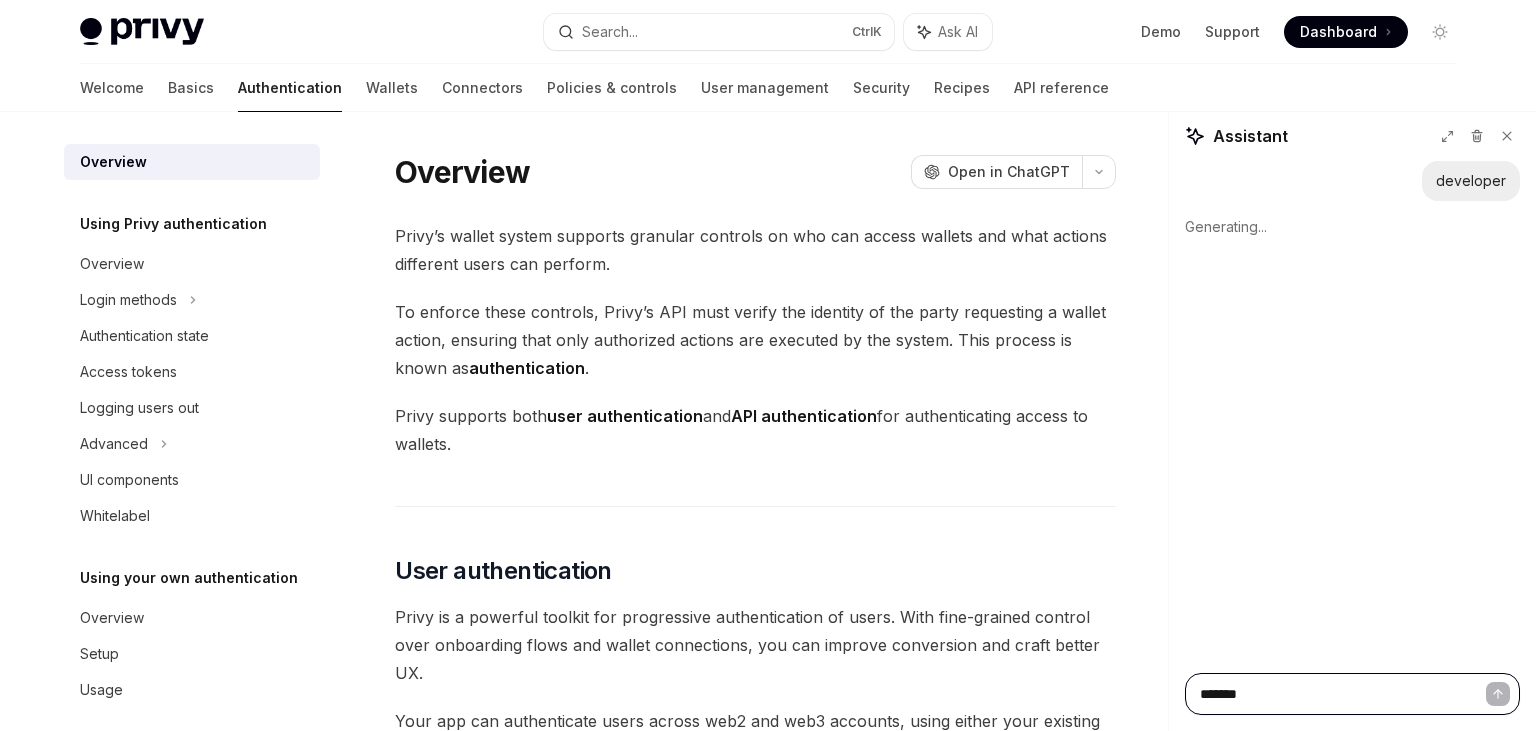 type on "*" 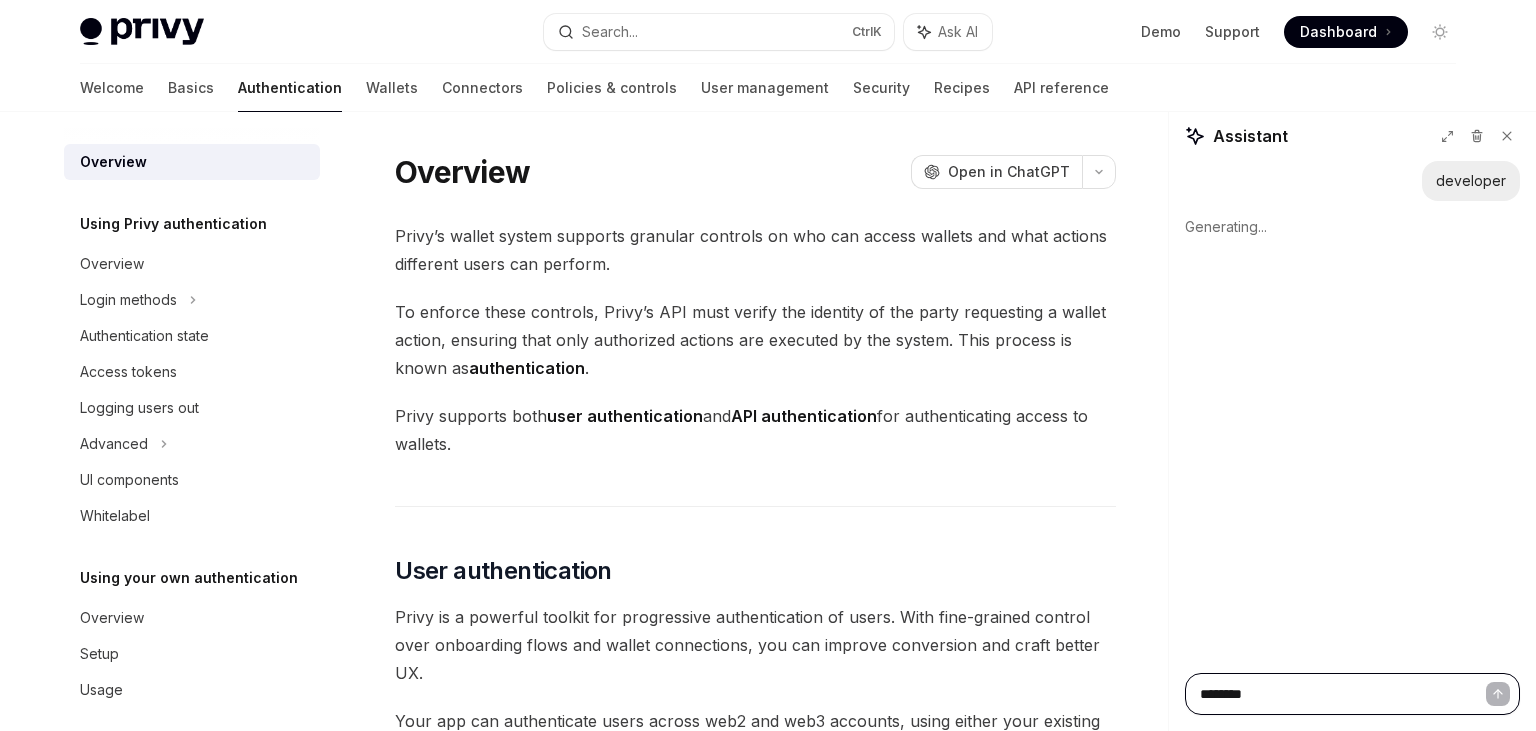 type on "*" 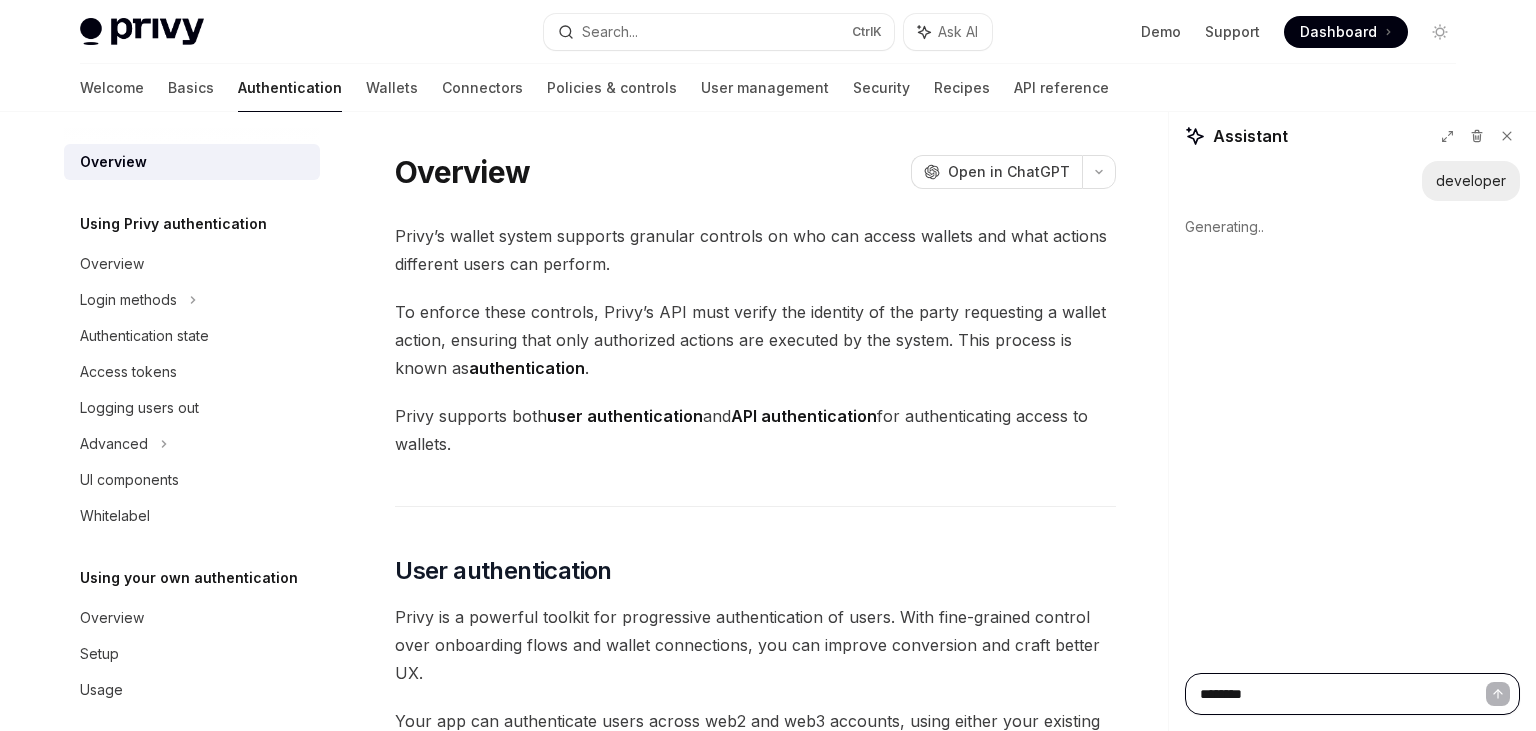 type on "*********" 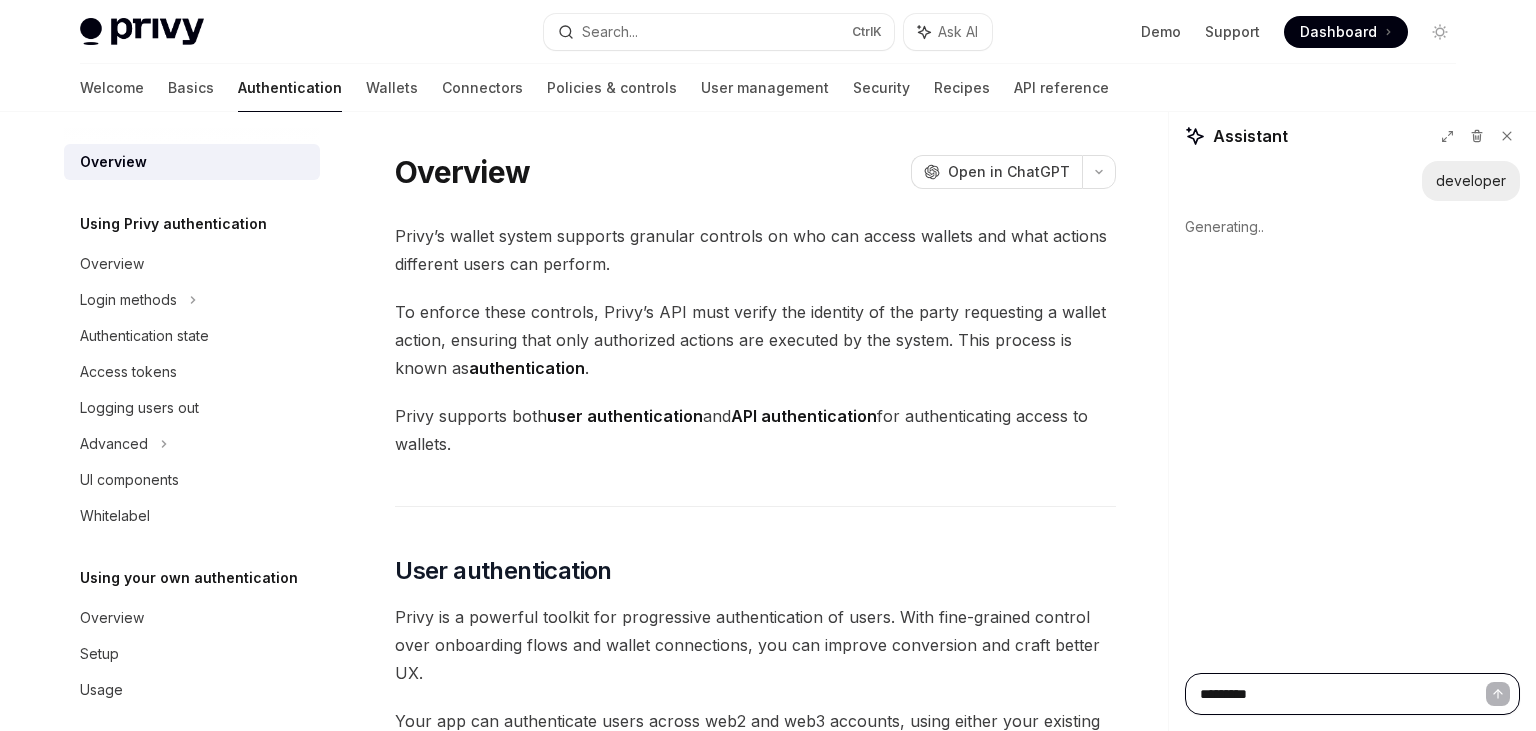 type on "*" 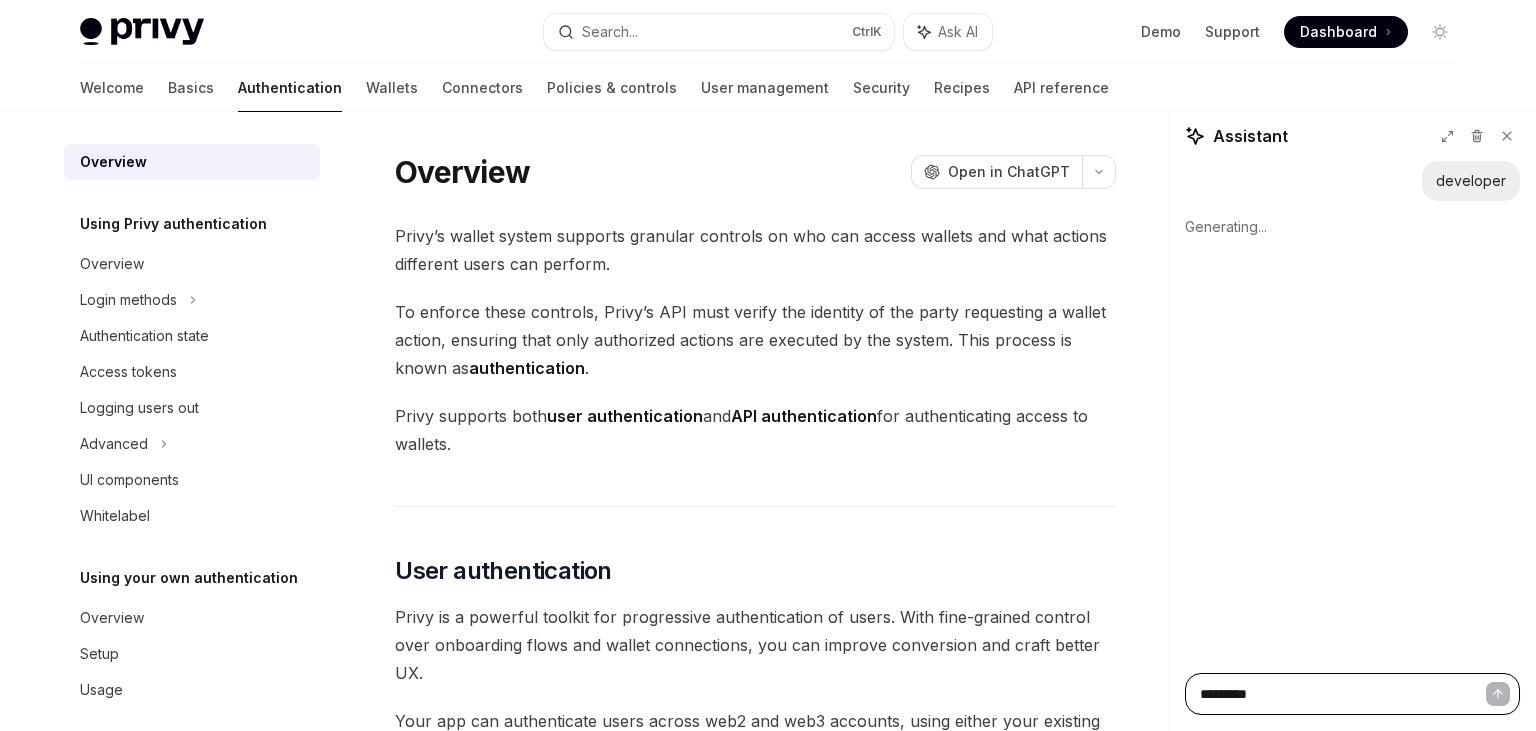type on "**********" 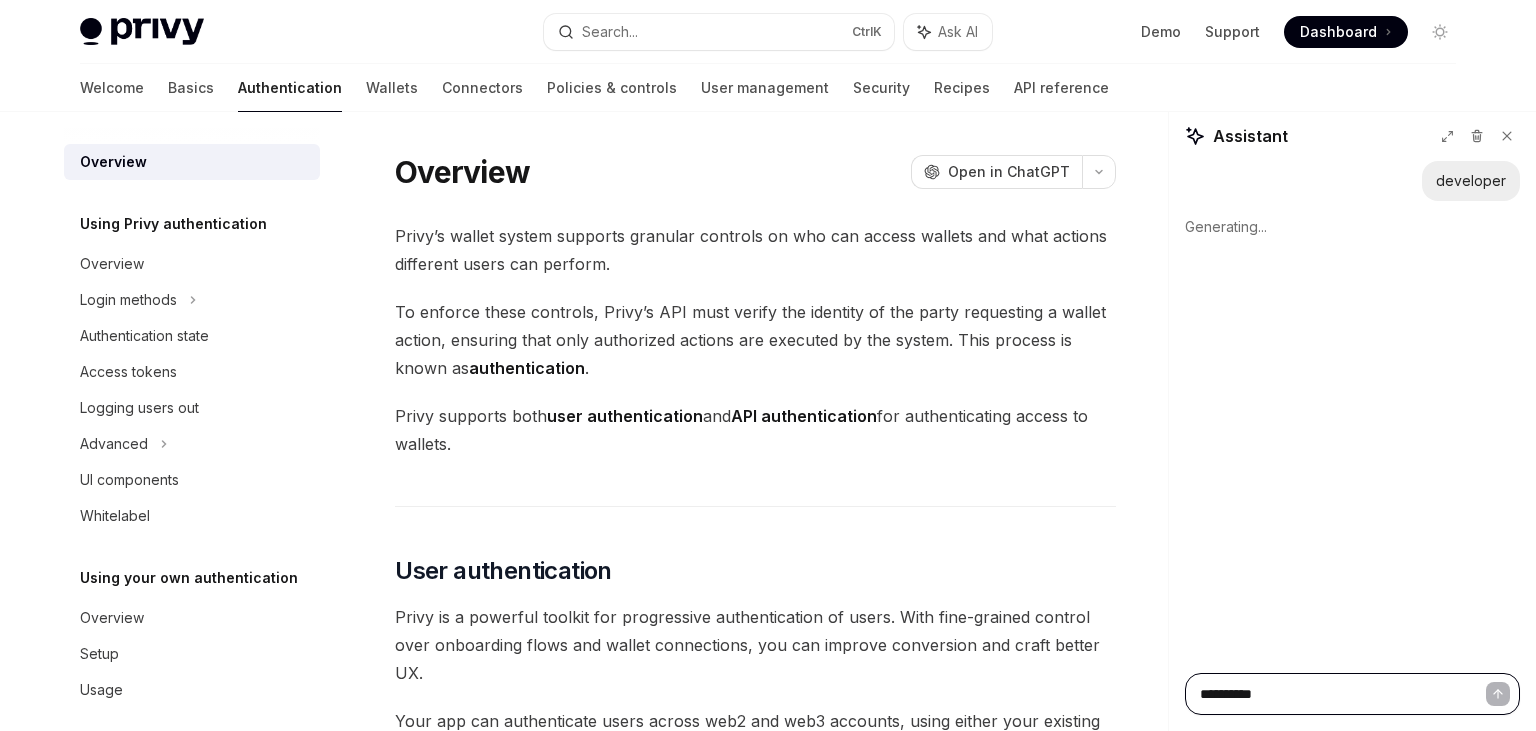 type on "*" 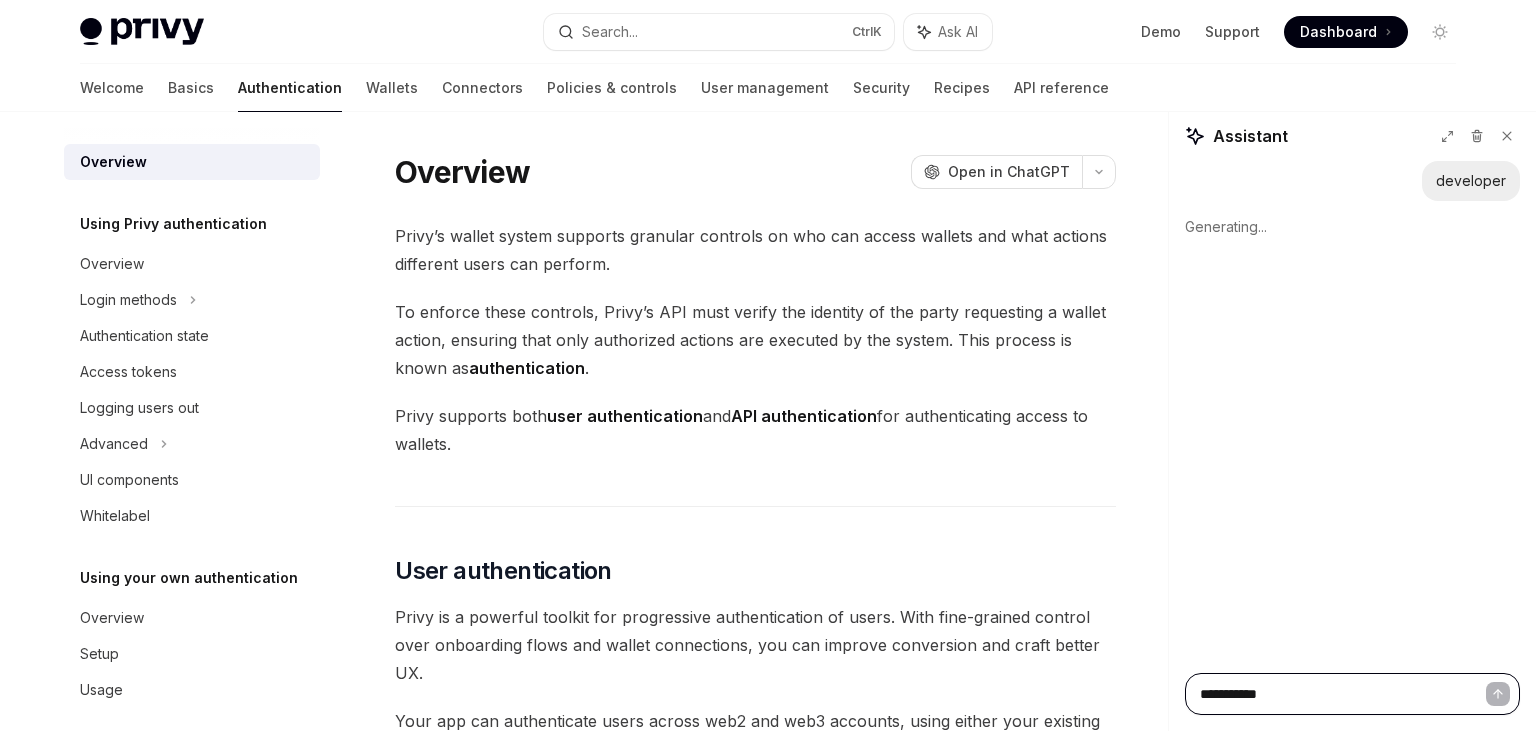 type on "*" 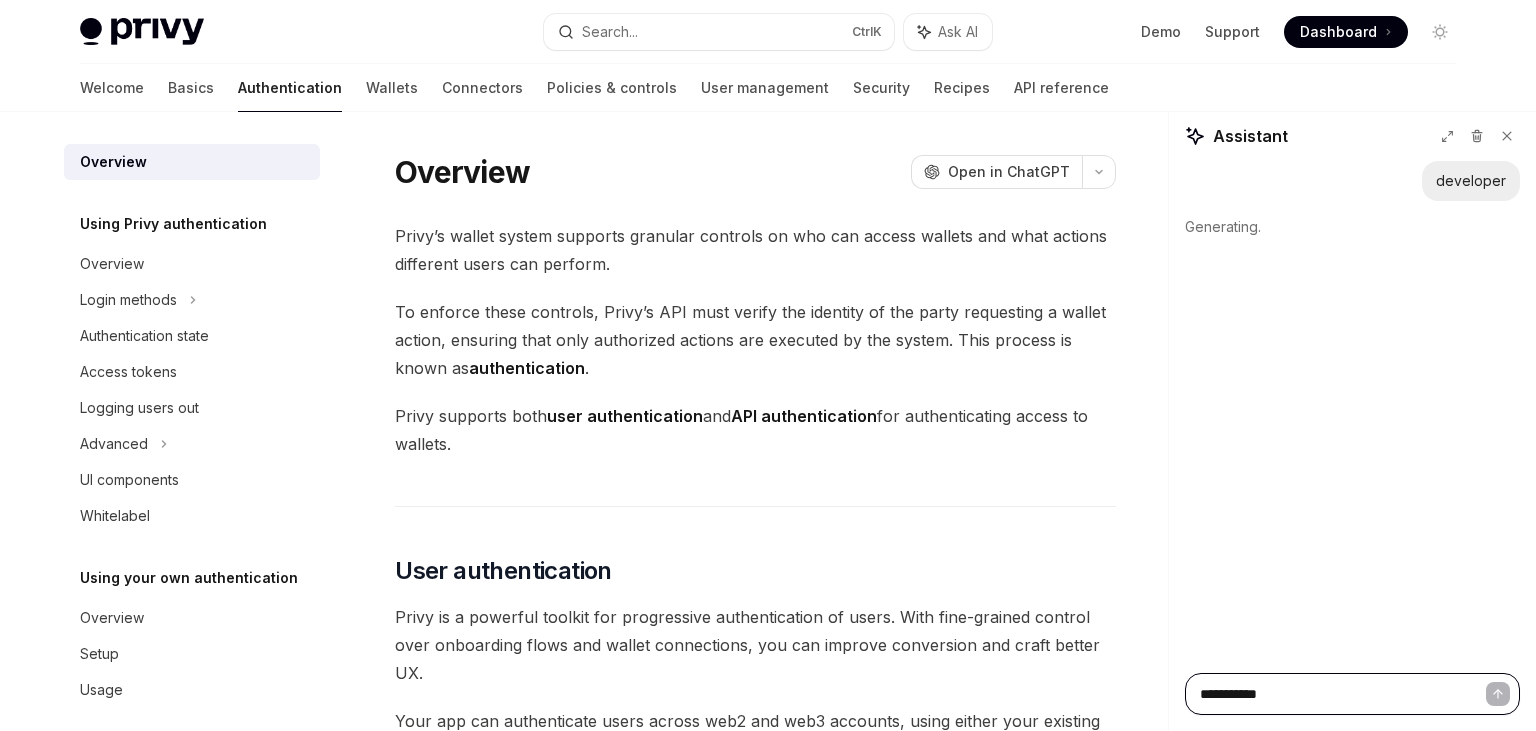 type on "**********" 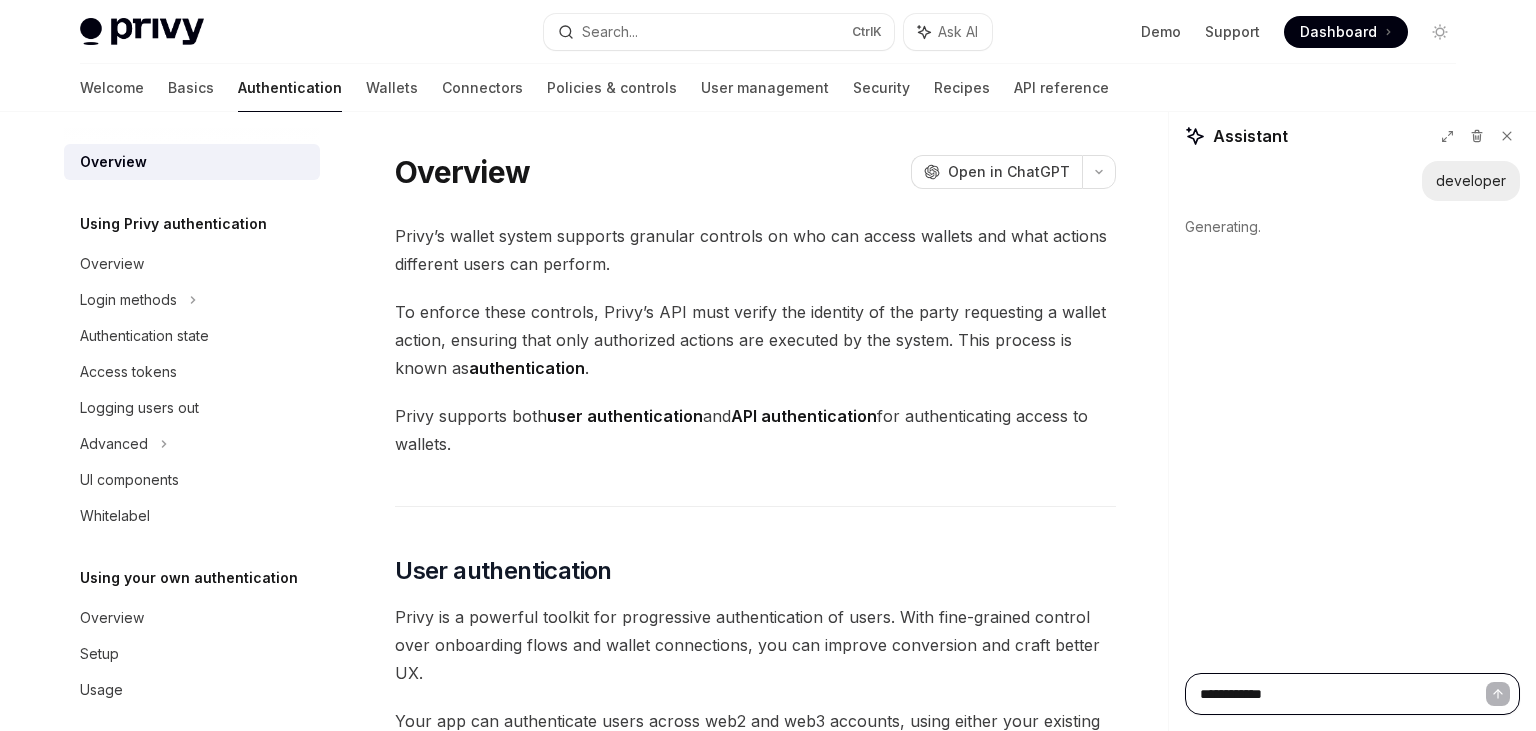 type on "*" 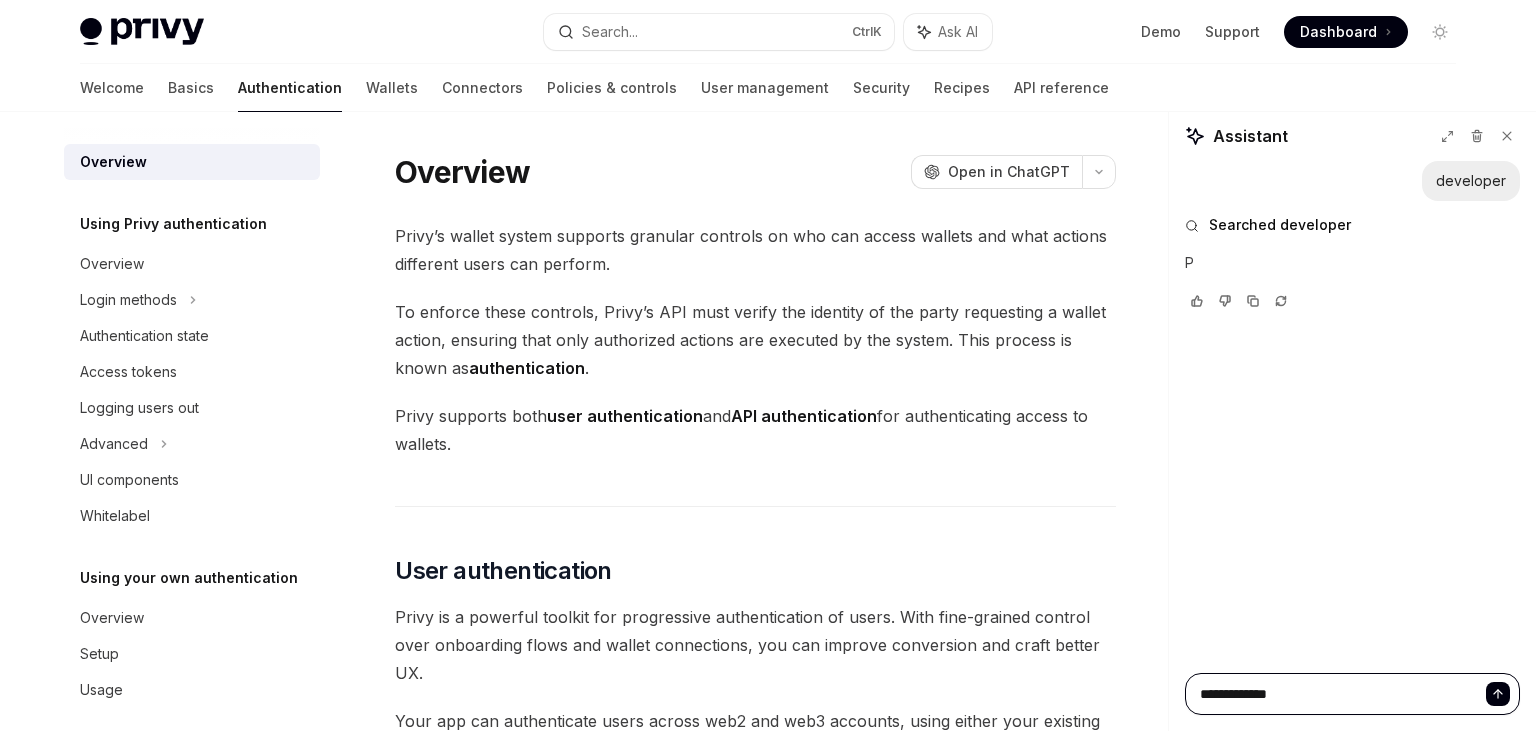 type on "*" 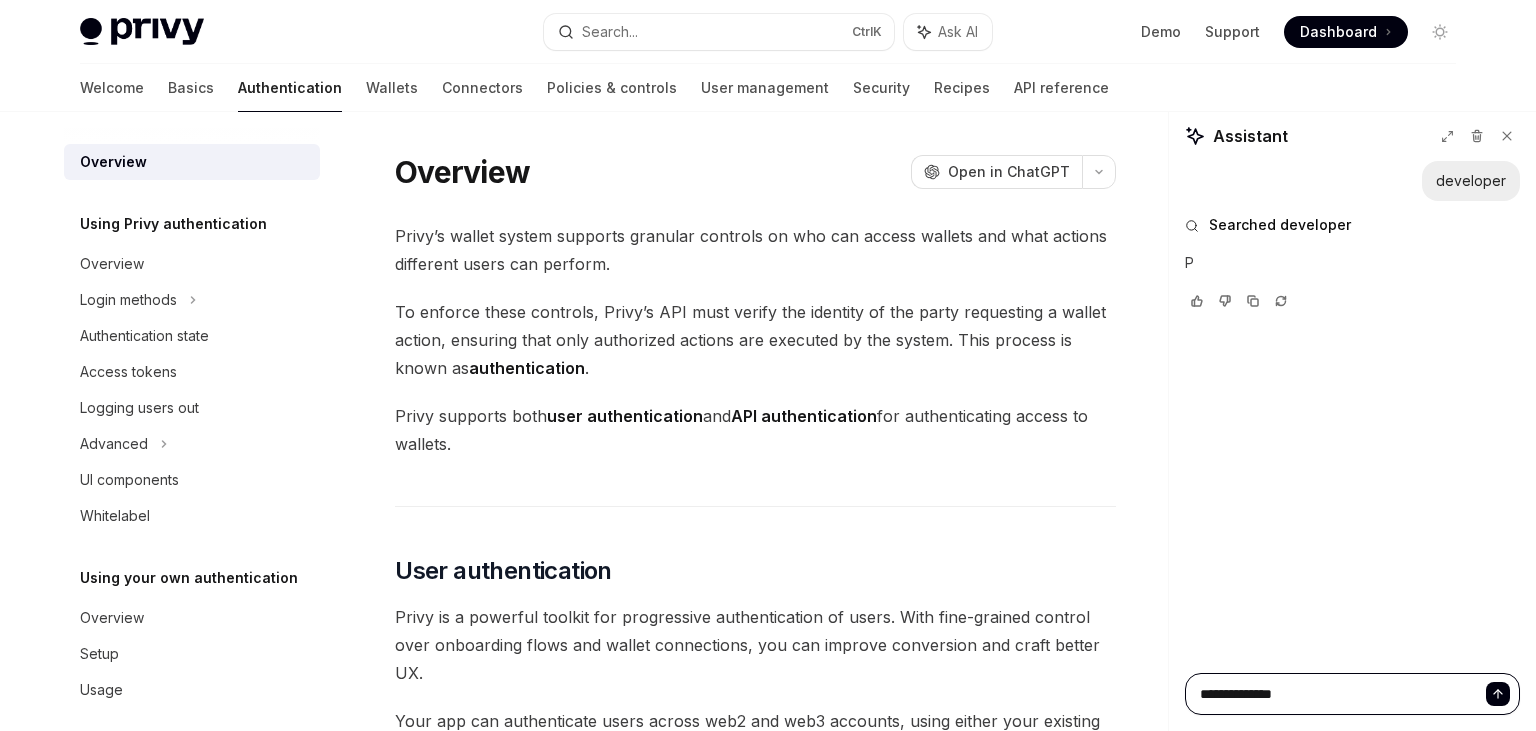 type on "*" 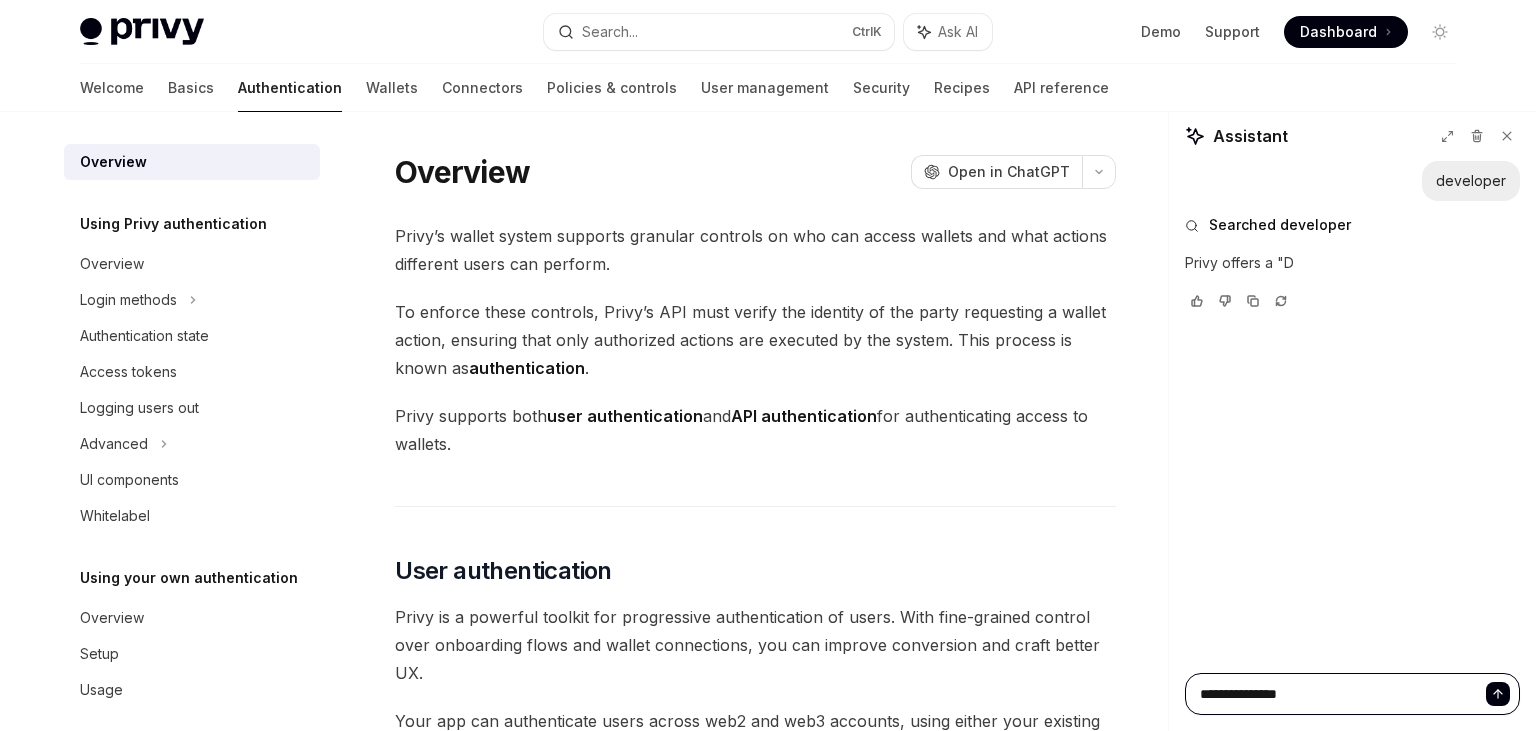 type on "*" 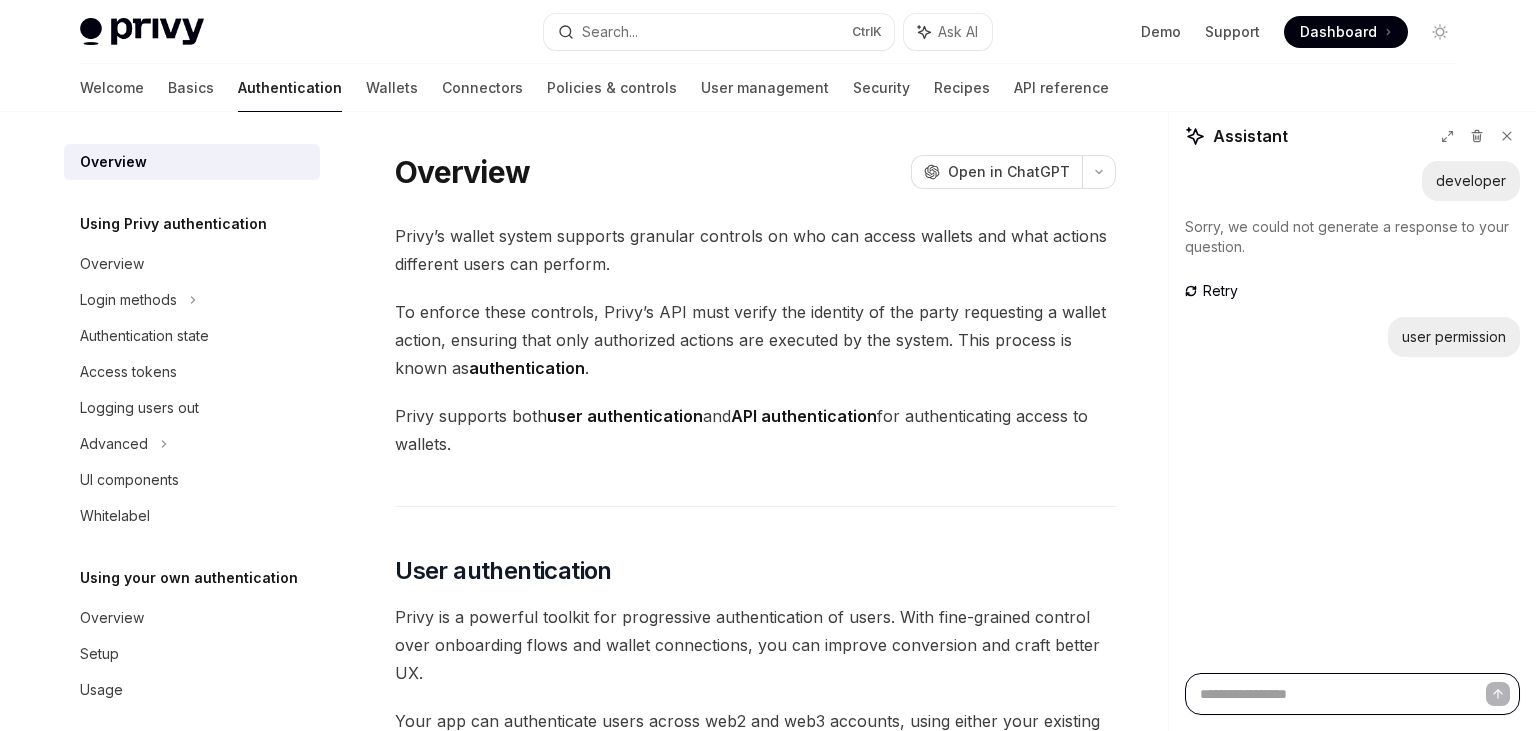 scroll, scrollTop: 0, scrollLeft: 0, axis: both 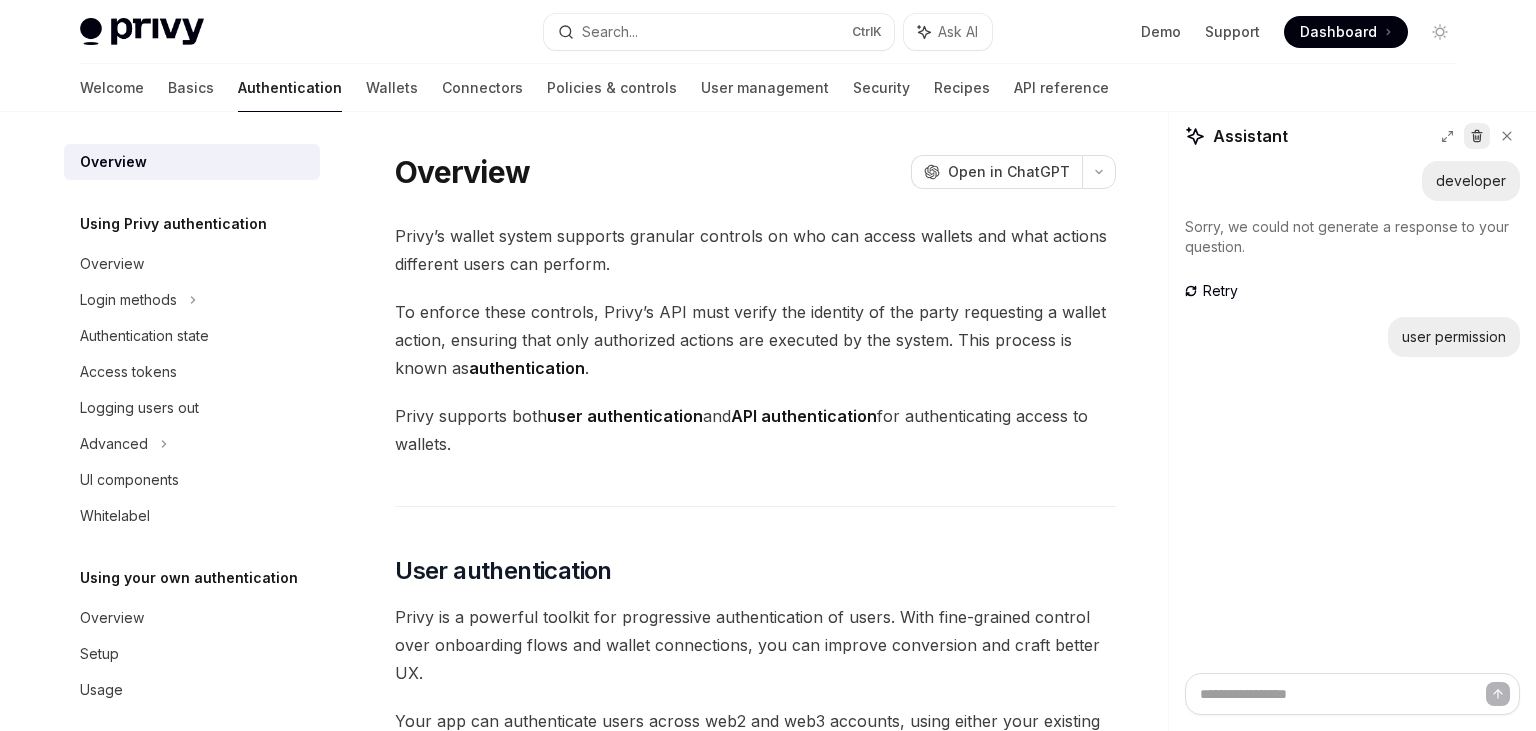 click at bounding box center (1477, 136) 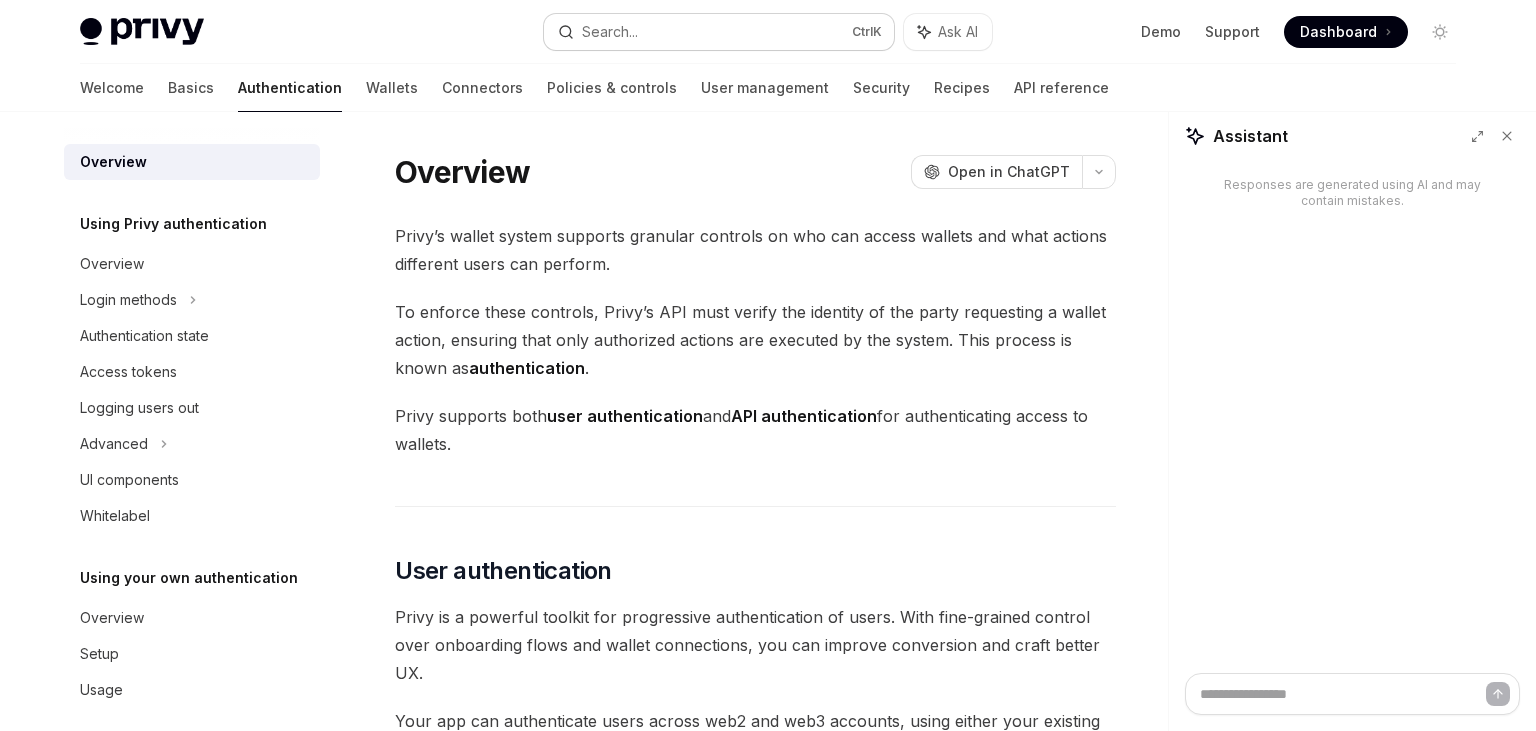 click on "Search... Ctrl  K" at bounding box center [719, 32] 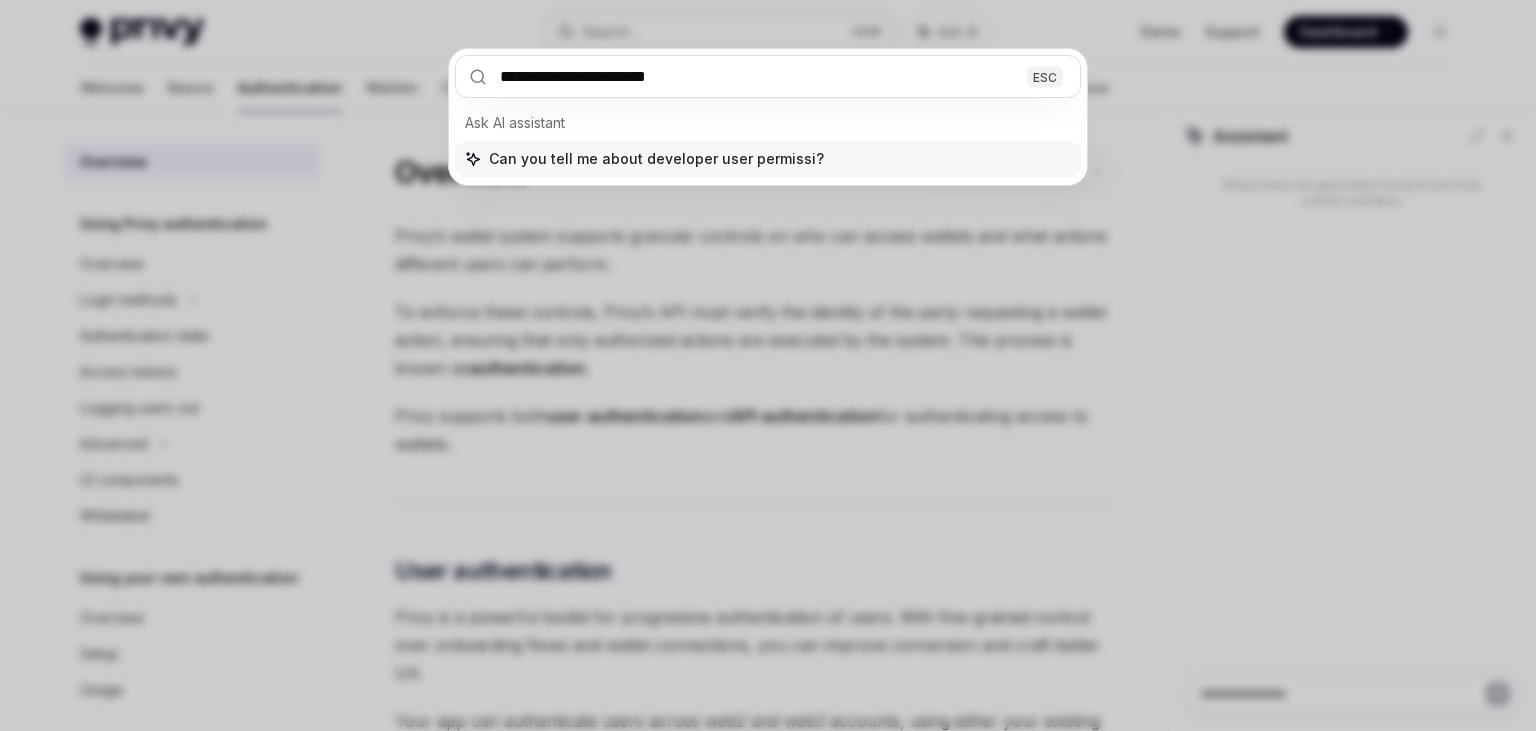 type on "**********" 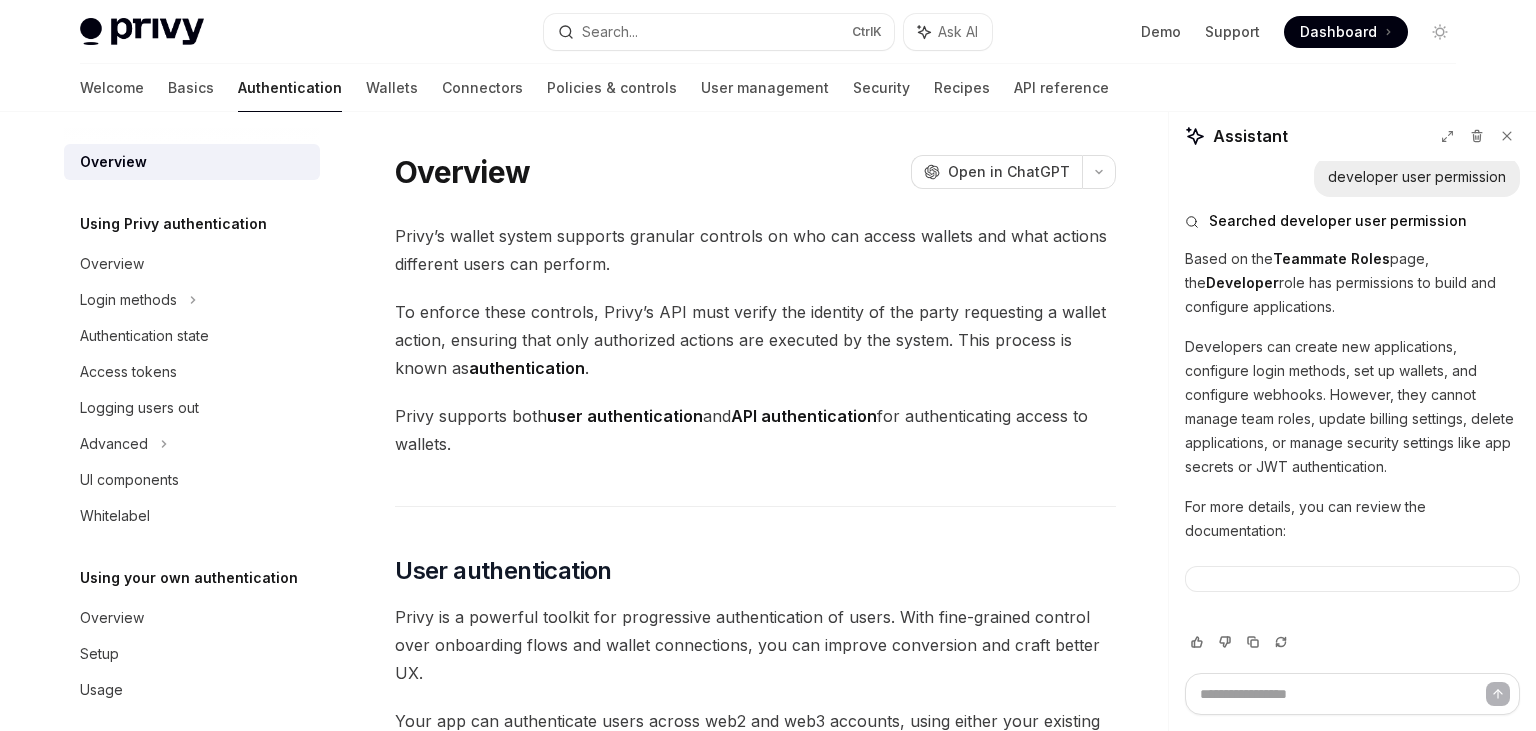 scroll, scrollTop: 0, scrollLeft: 0, axis: both 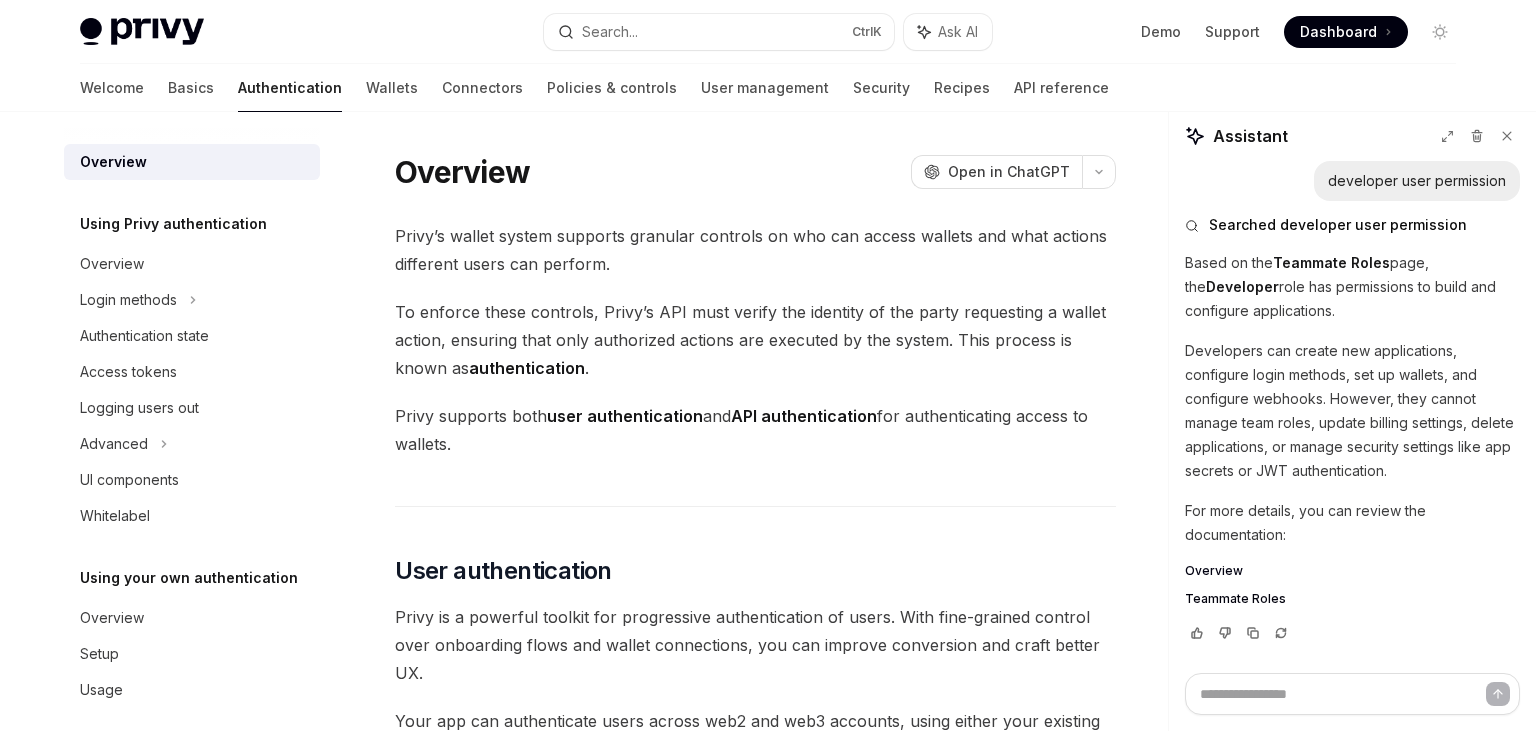 click on "Teammate Roles" at bounding box center [1235, 599] 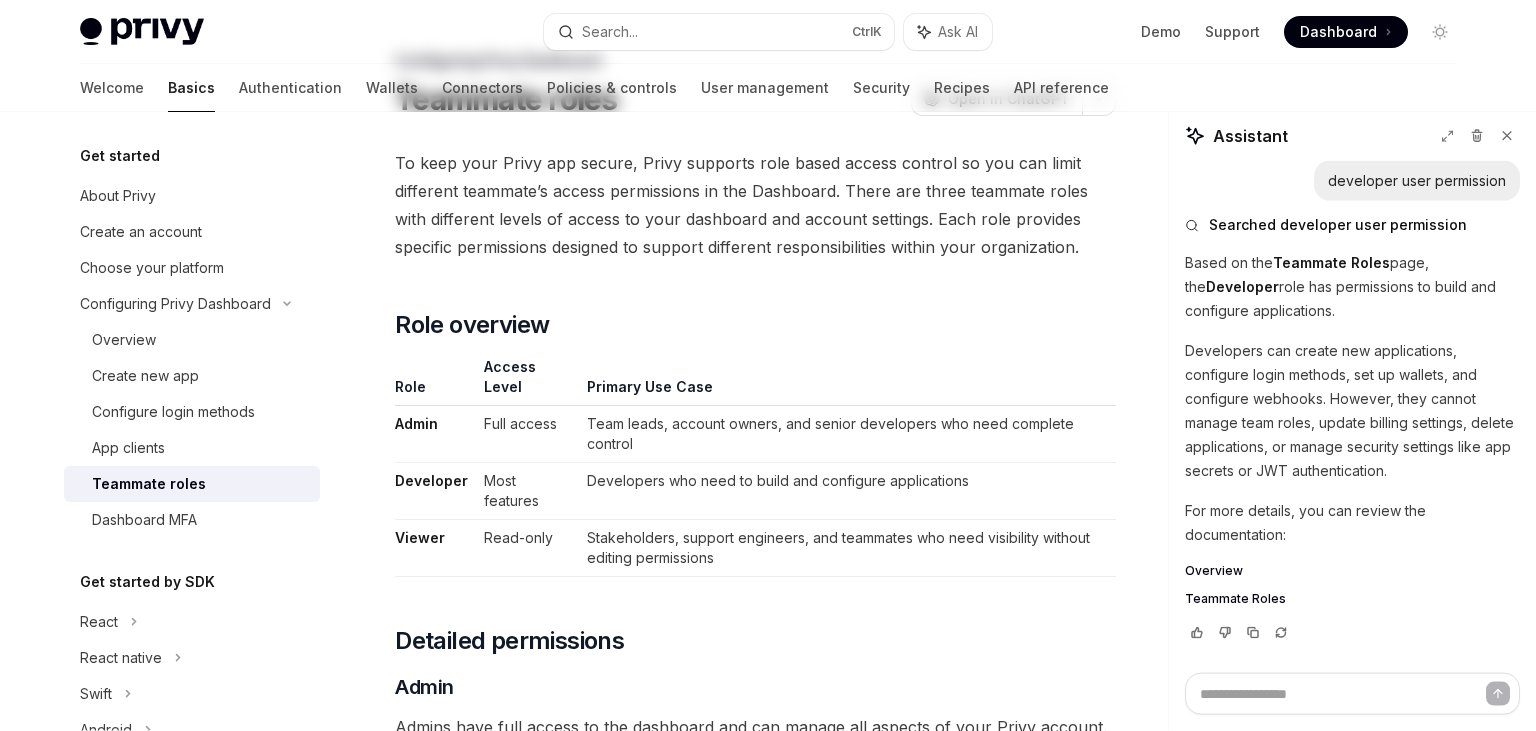 scroll, scrollTop: 120, scrollLeft: 0, axis: vertical 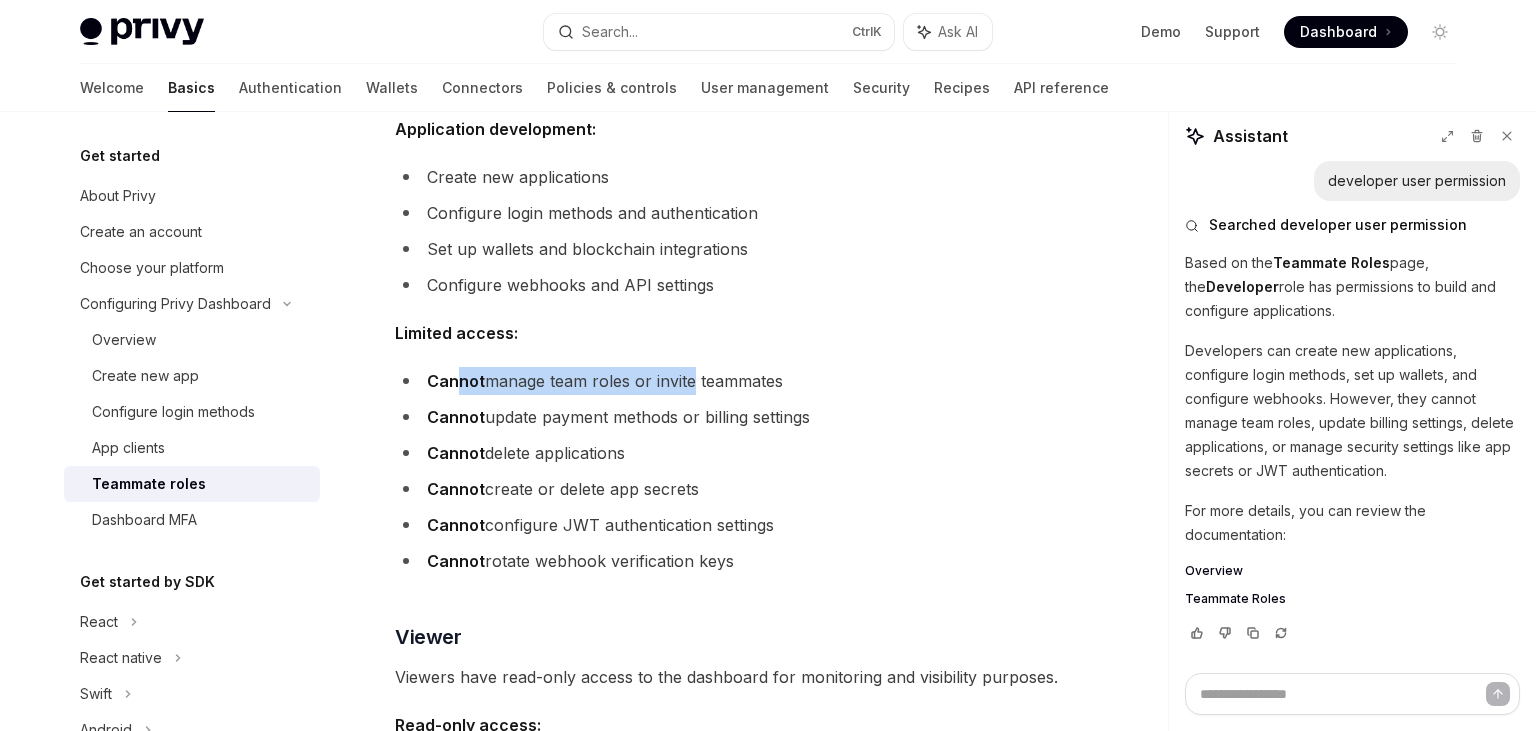 drag, startPoint x: 457, startPoint y: 362, endPoint x: 691, endPoint y: 366, distance: 234.03418 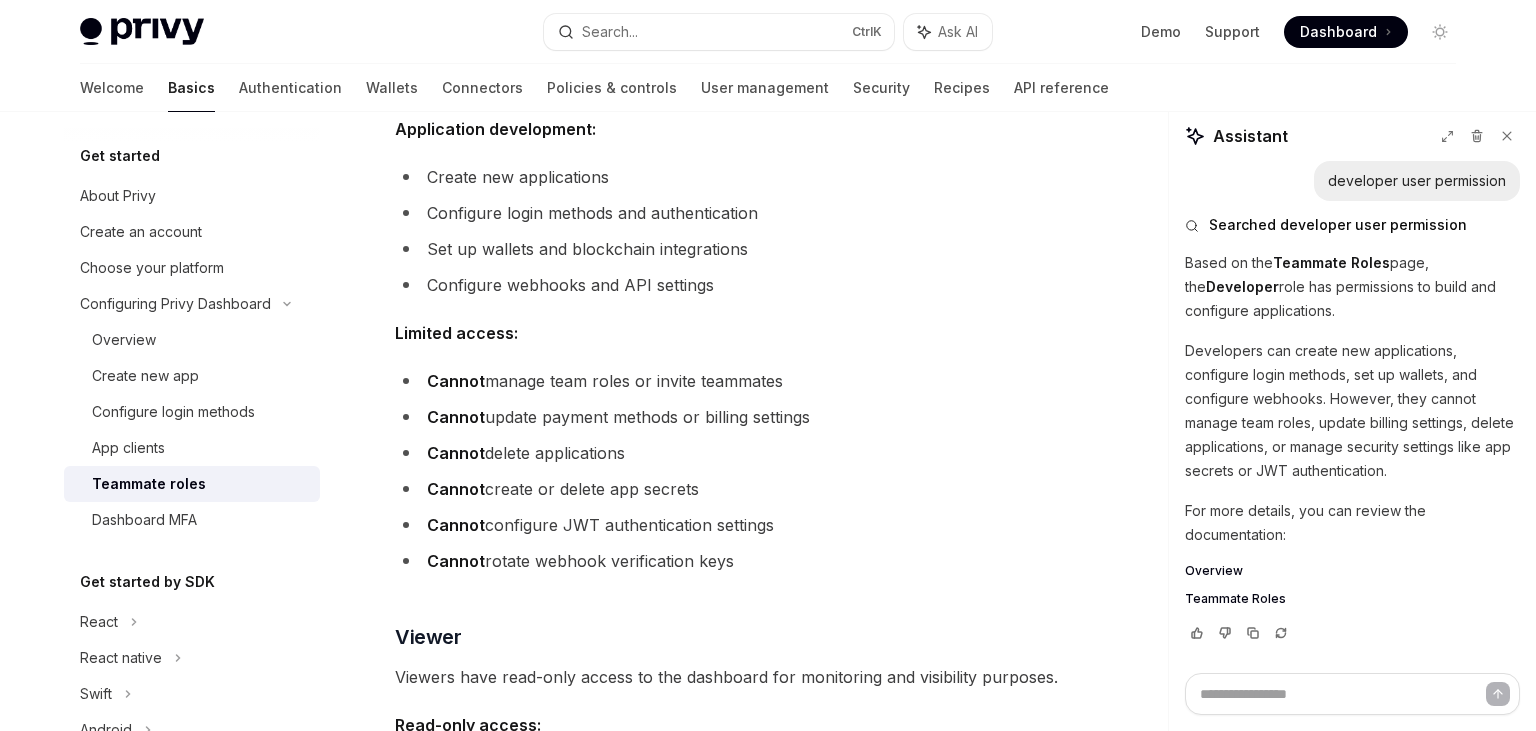 drag, startPoint x: 507, startPoint y: 391, endPoint x: 886, endPoint y: 402, distance: 379.1596 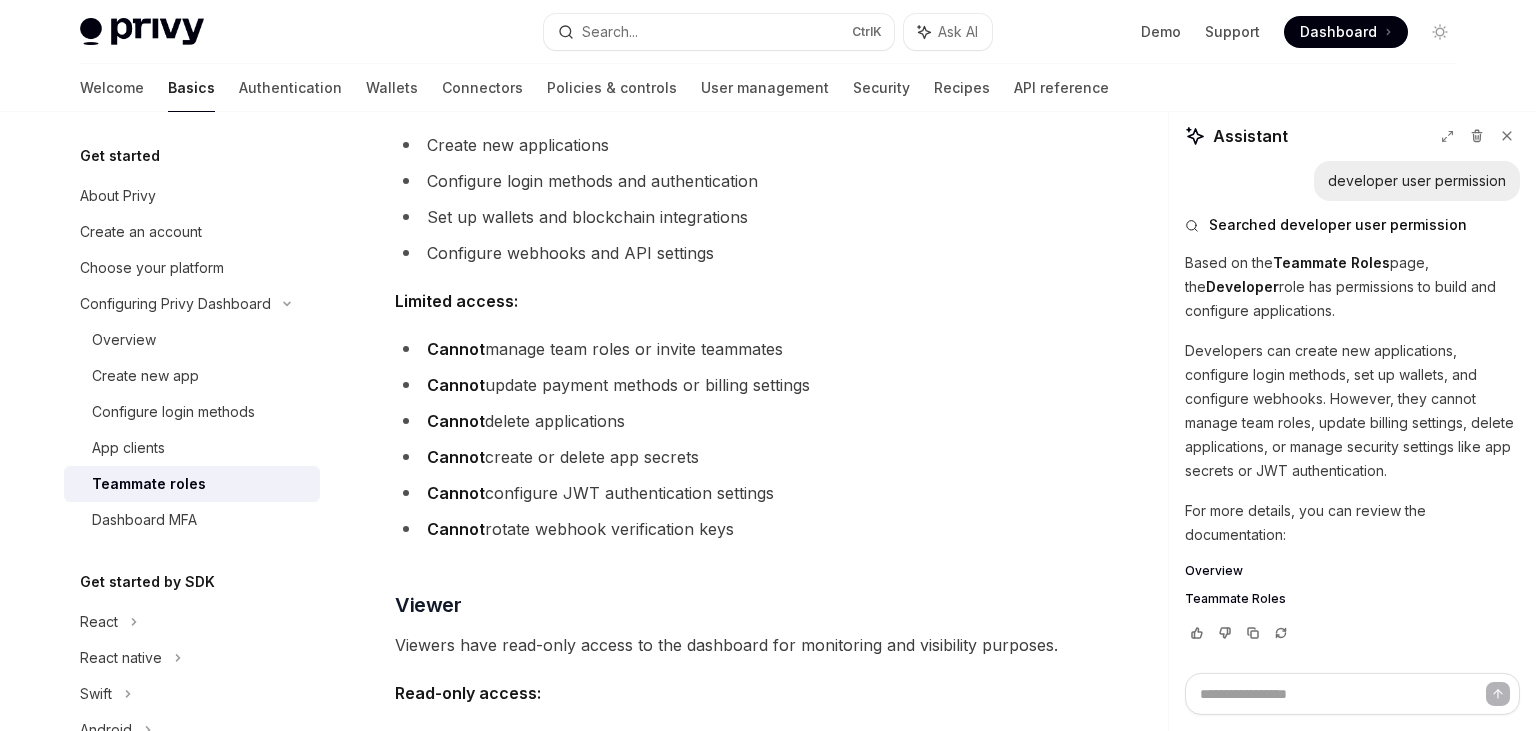 scroll, scrollTop: 1432, scrollLeft: 0, axis: vertical 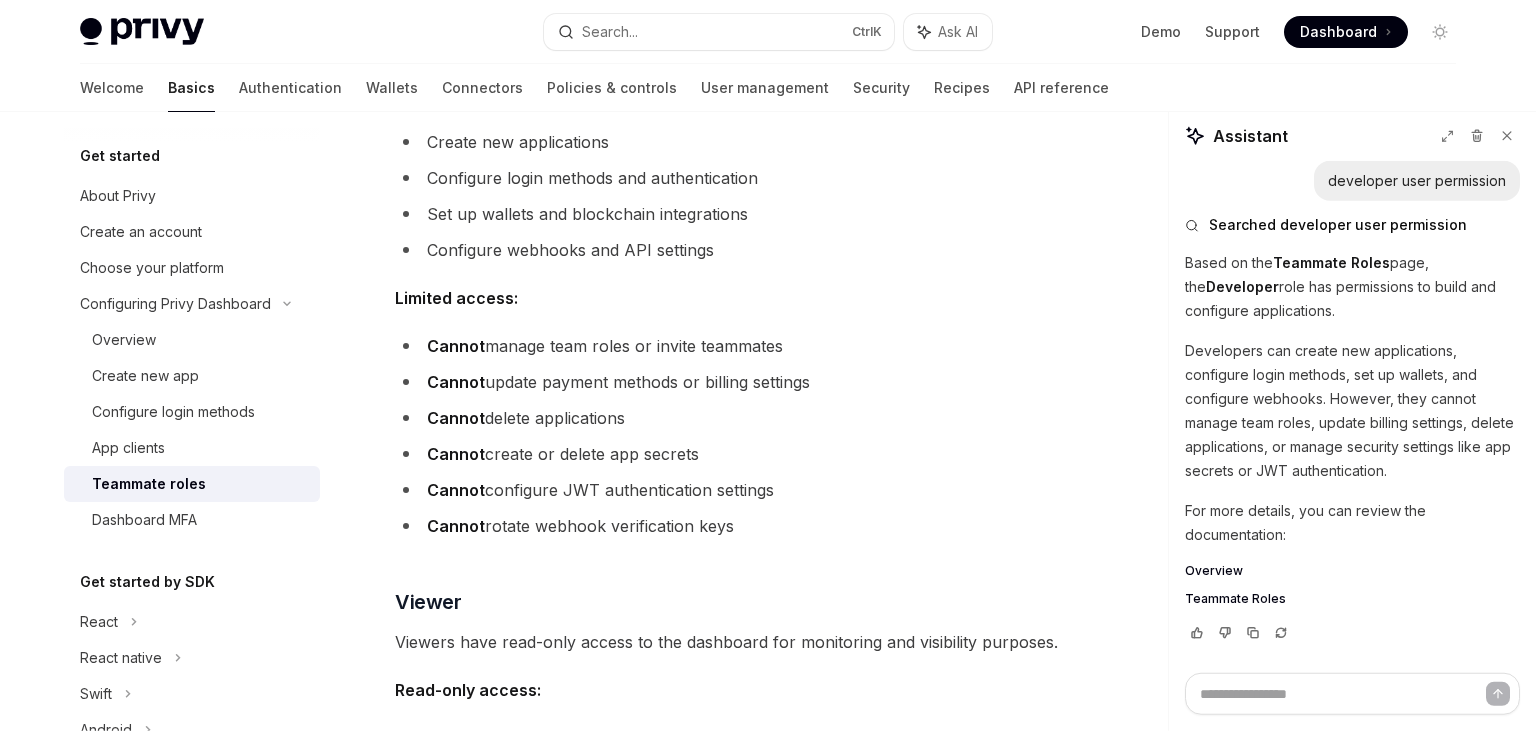 drag, startPoint x: 437, startPoint y: 467, endPoint x: 830, endPoint y: 510, distance: 395.34543 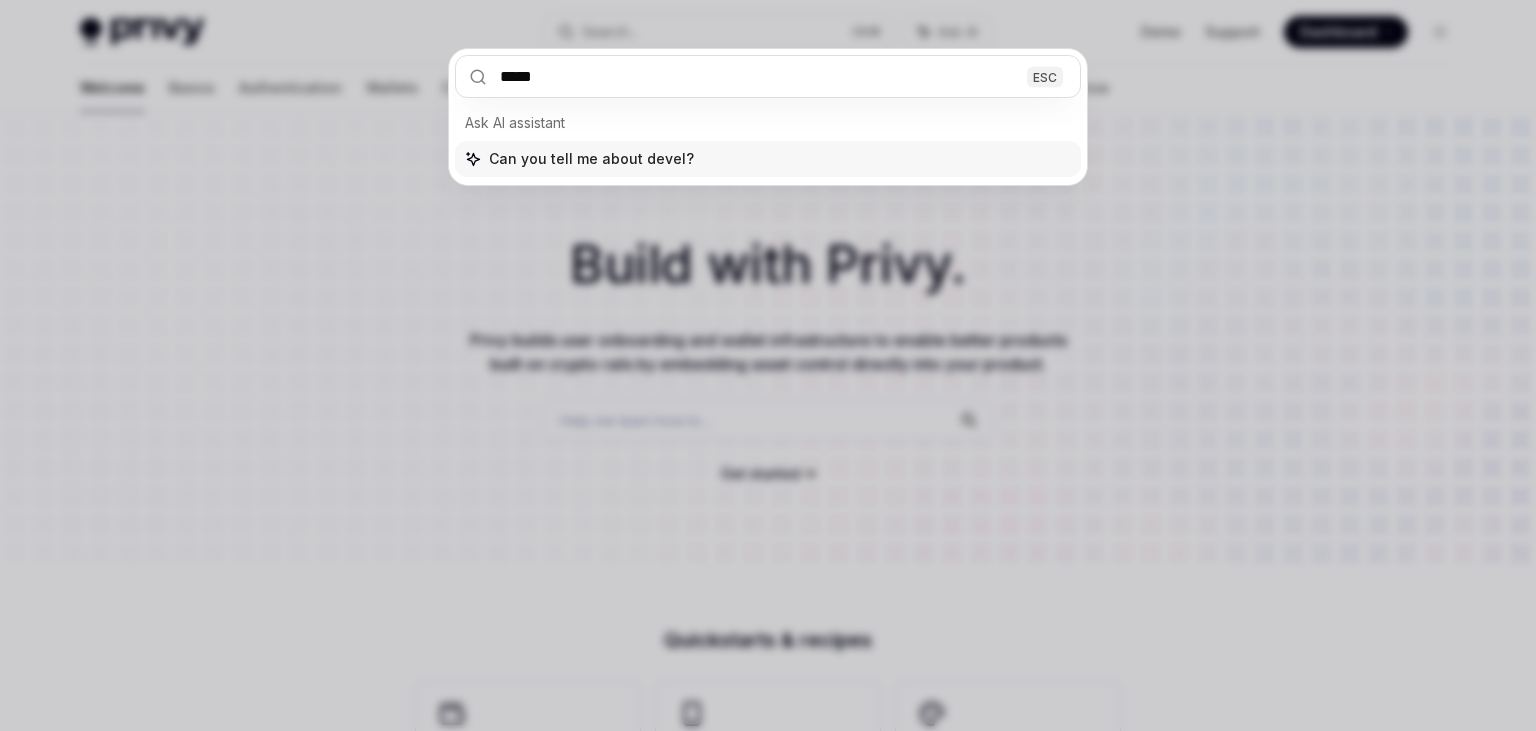 scroll, scrollTop: 0, scrollLeft: 0, axis: both 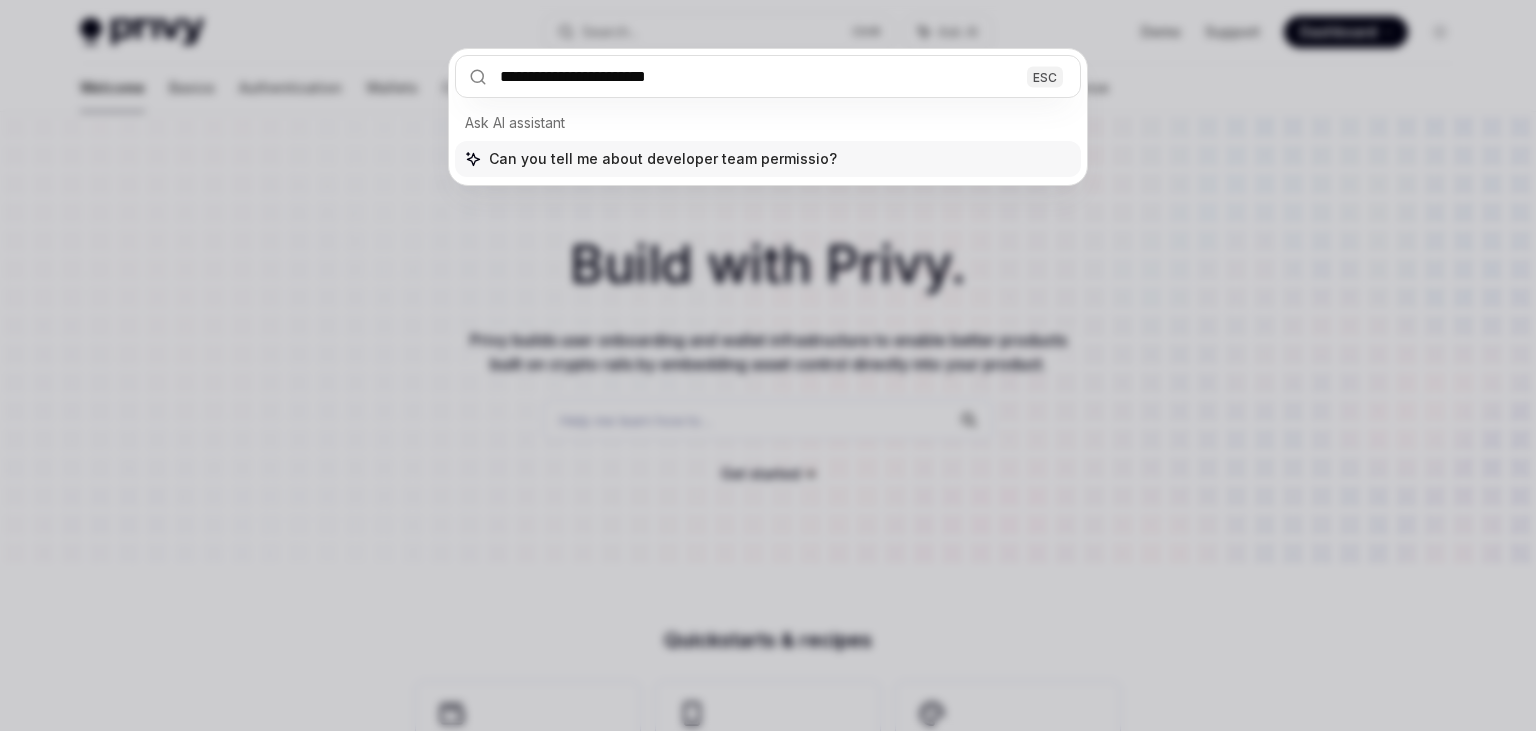 type on "**********" 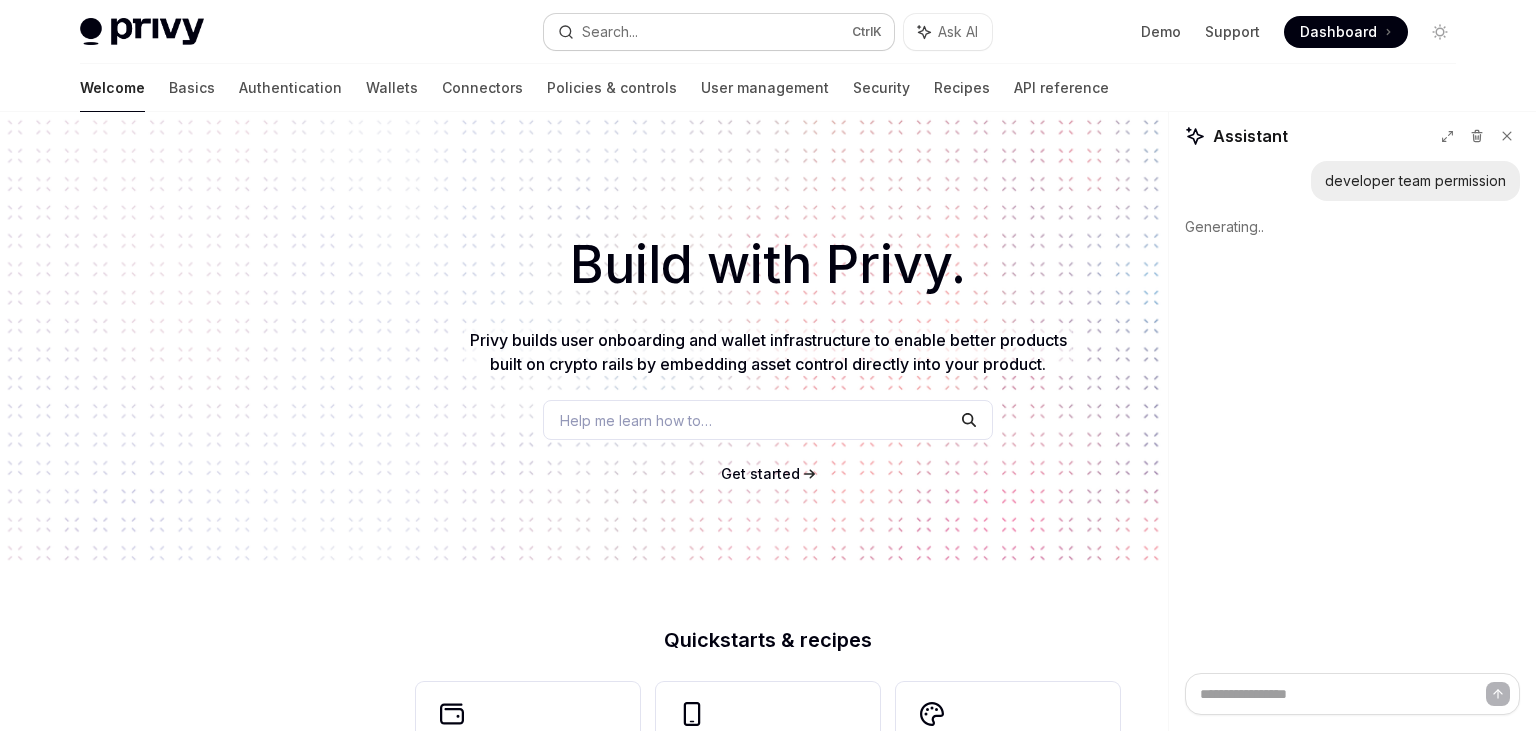 type on "*" 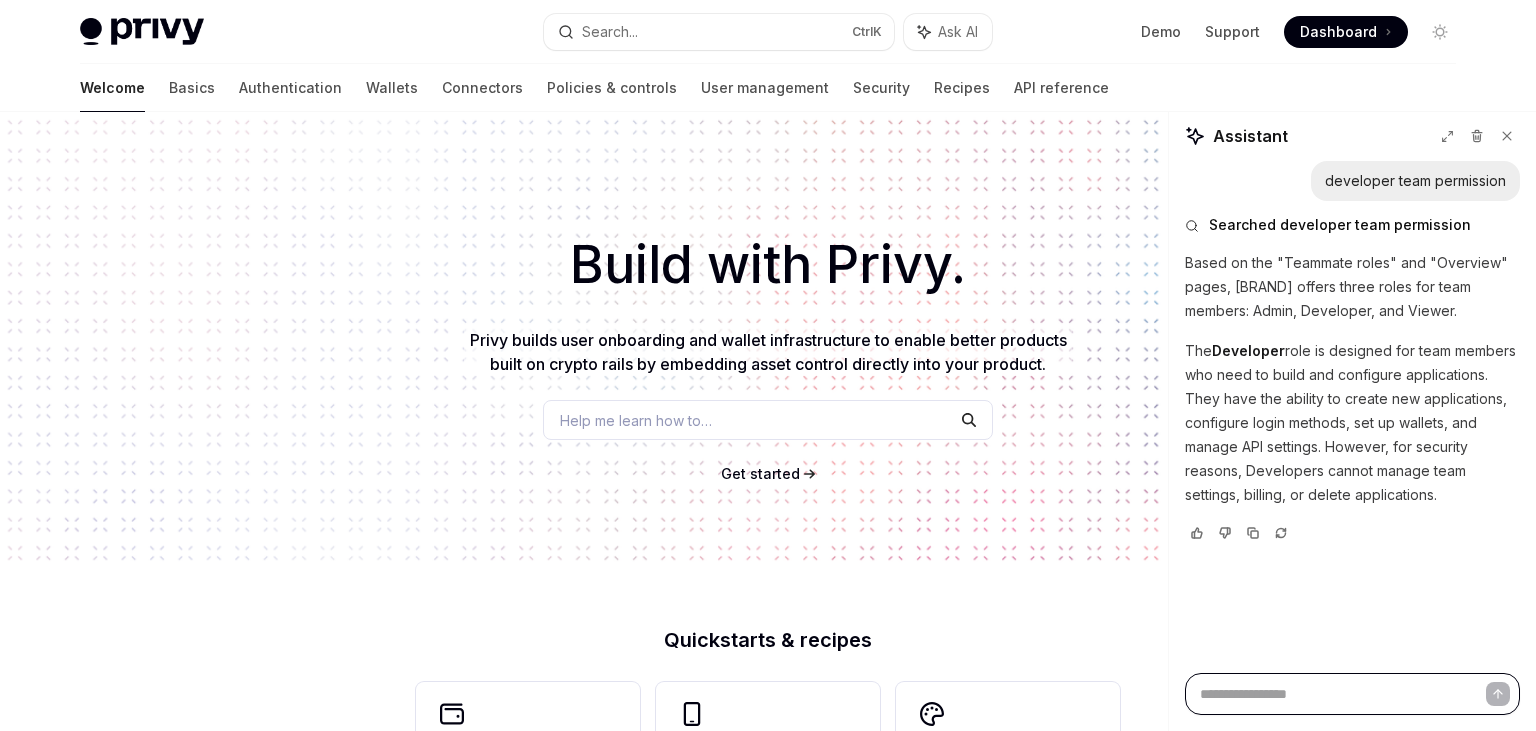 click at bounding box center (1352, 694) 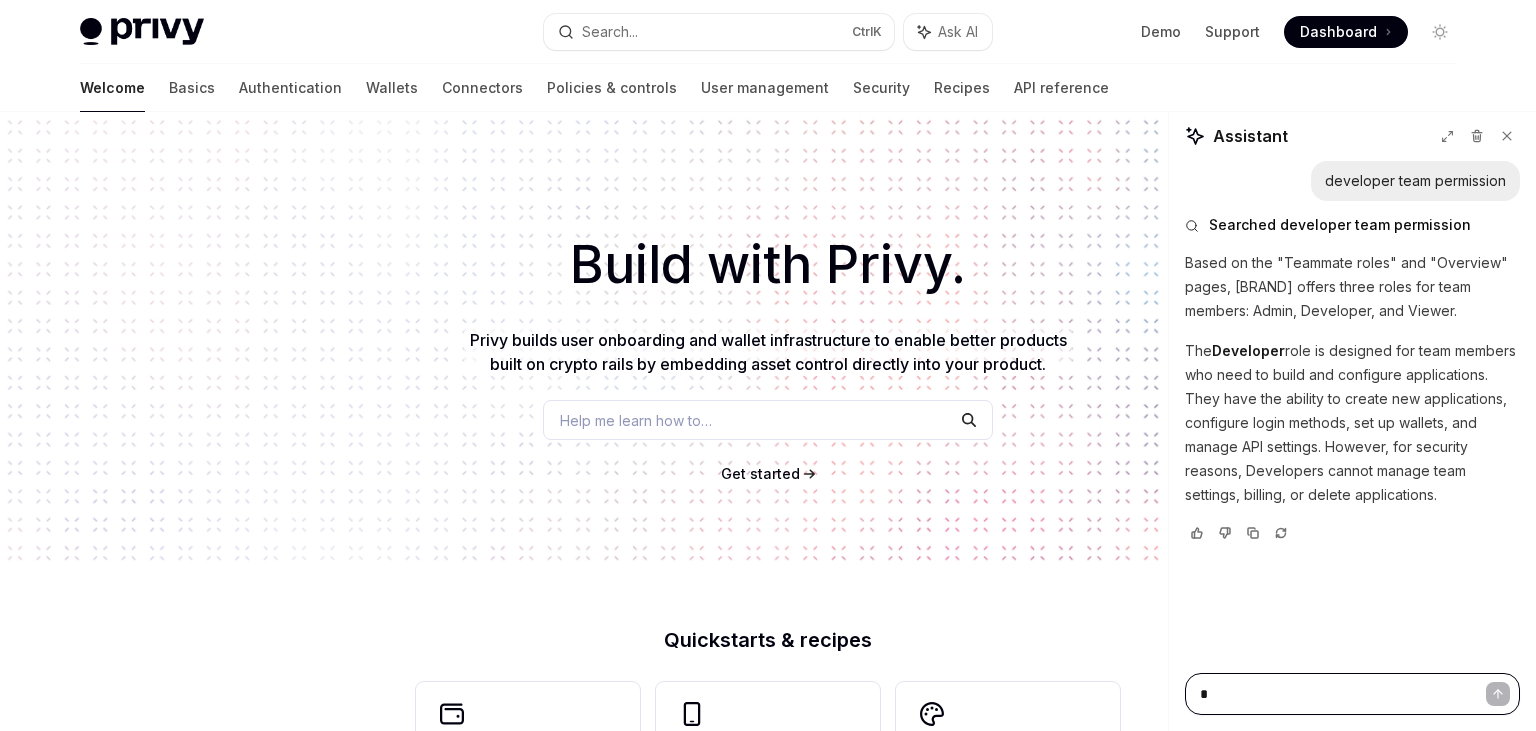 type on "*" 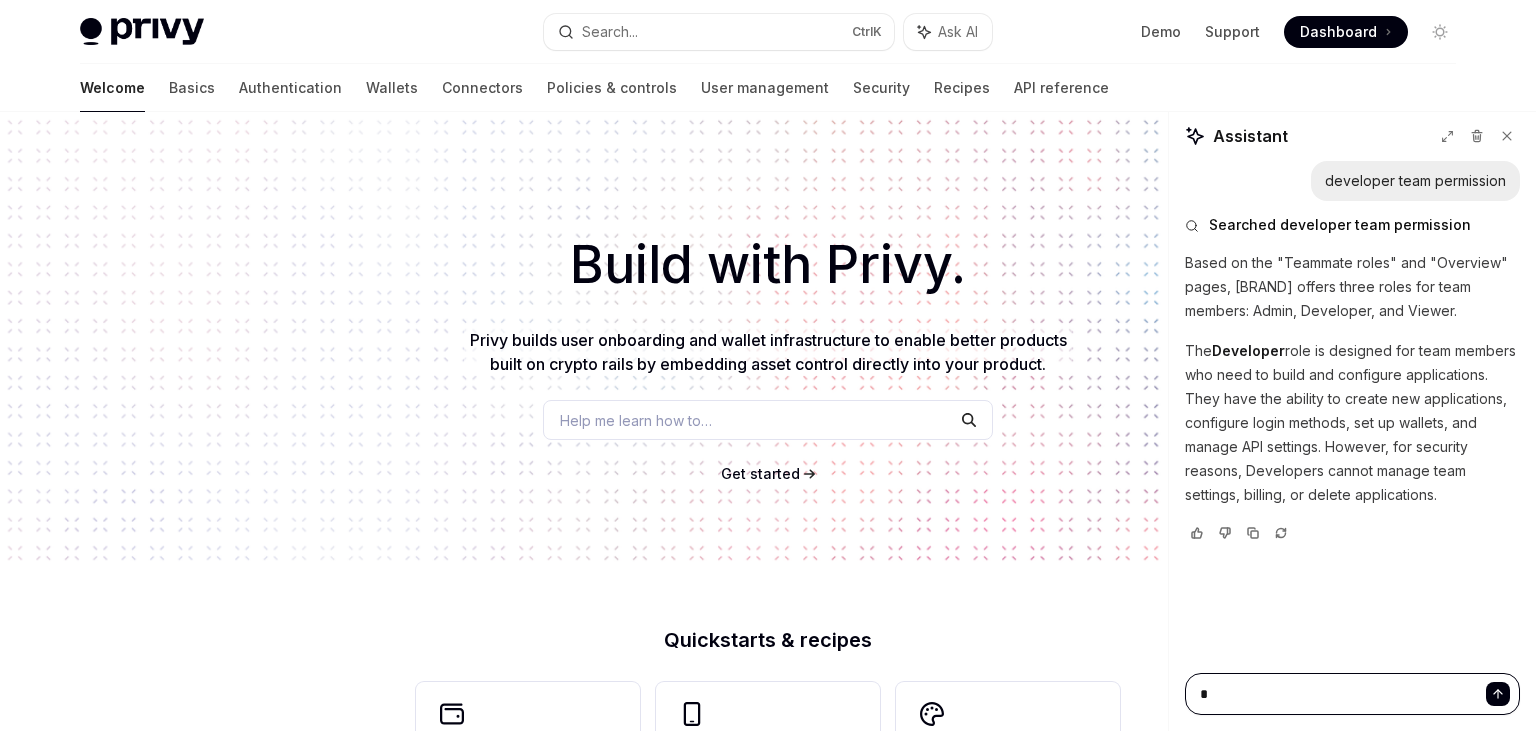 type on "**" 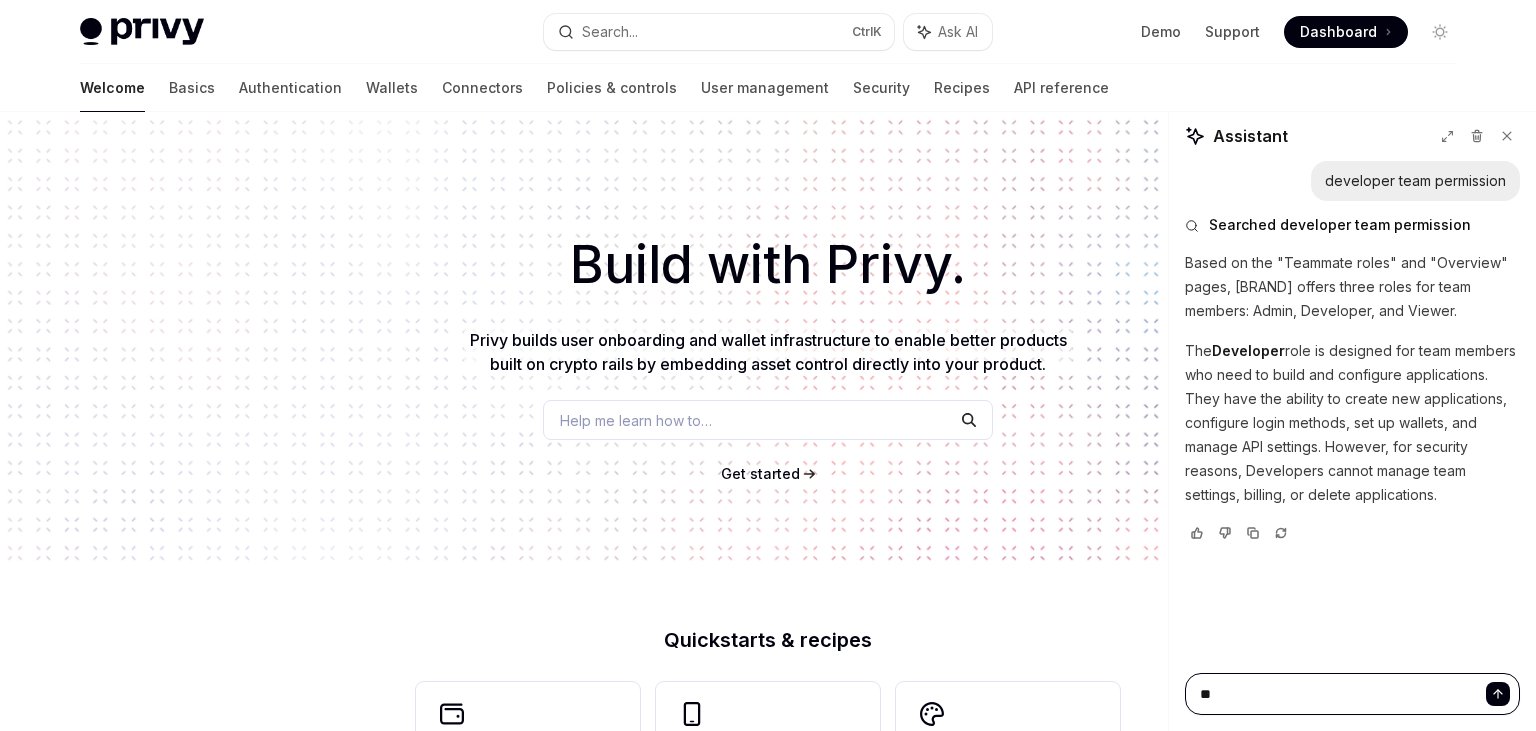 type on "*" 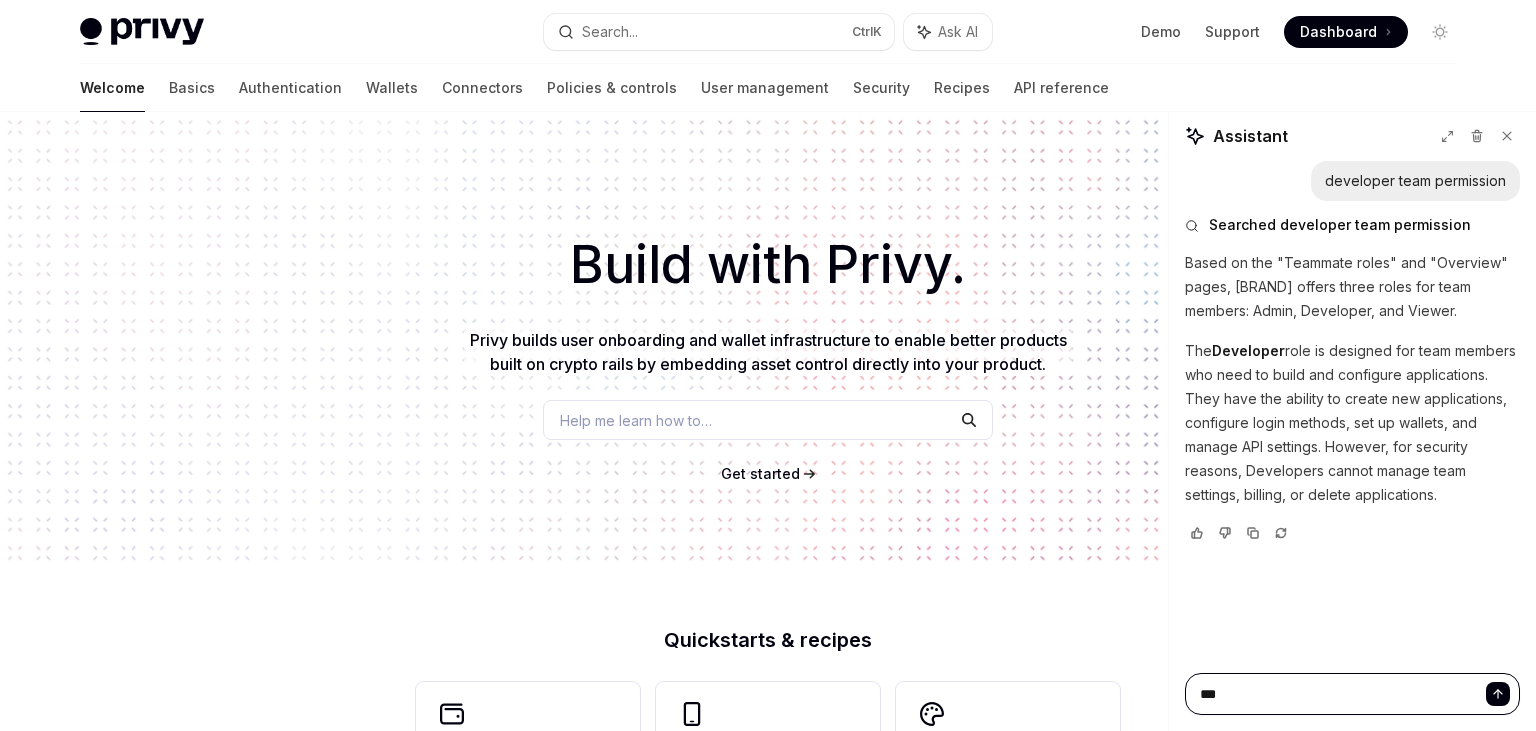 type on "*" 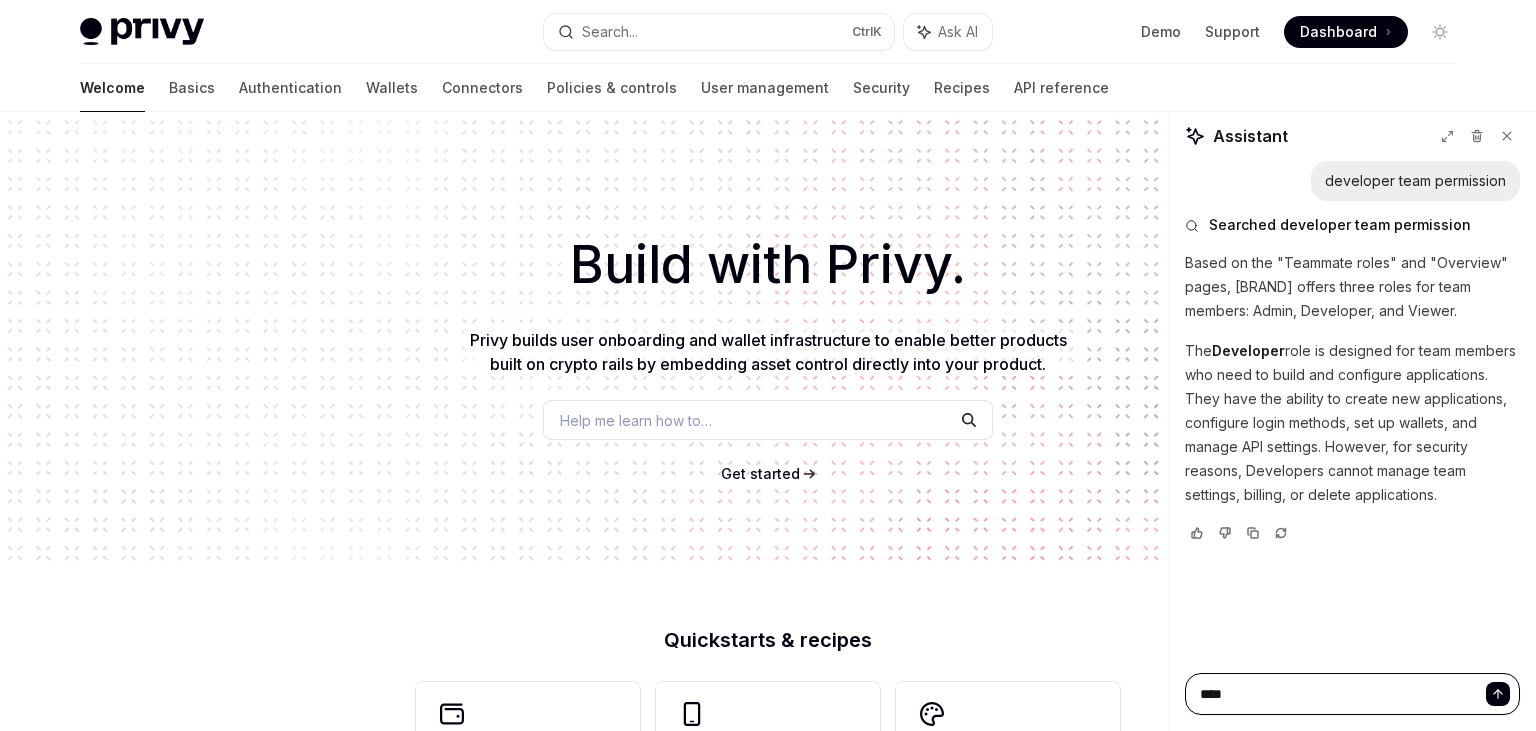 type on "*" 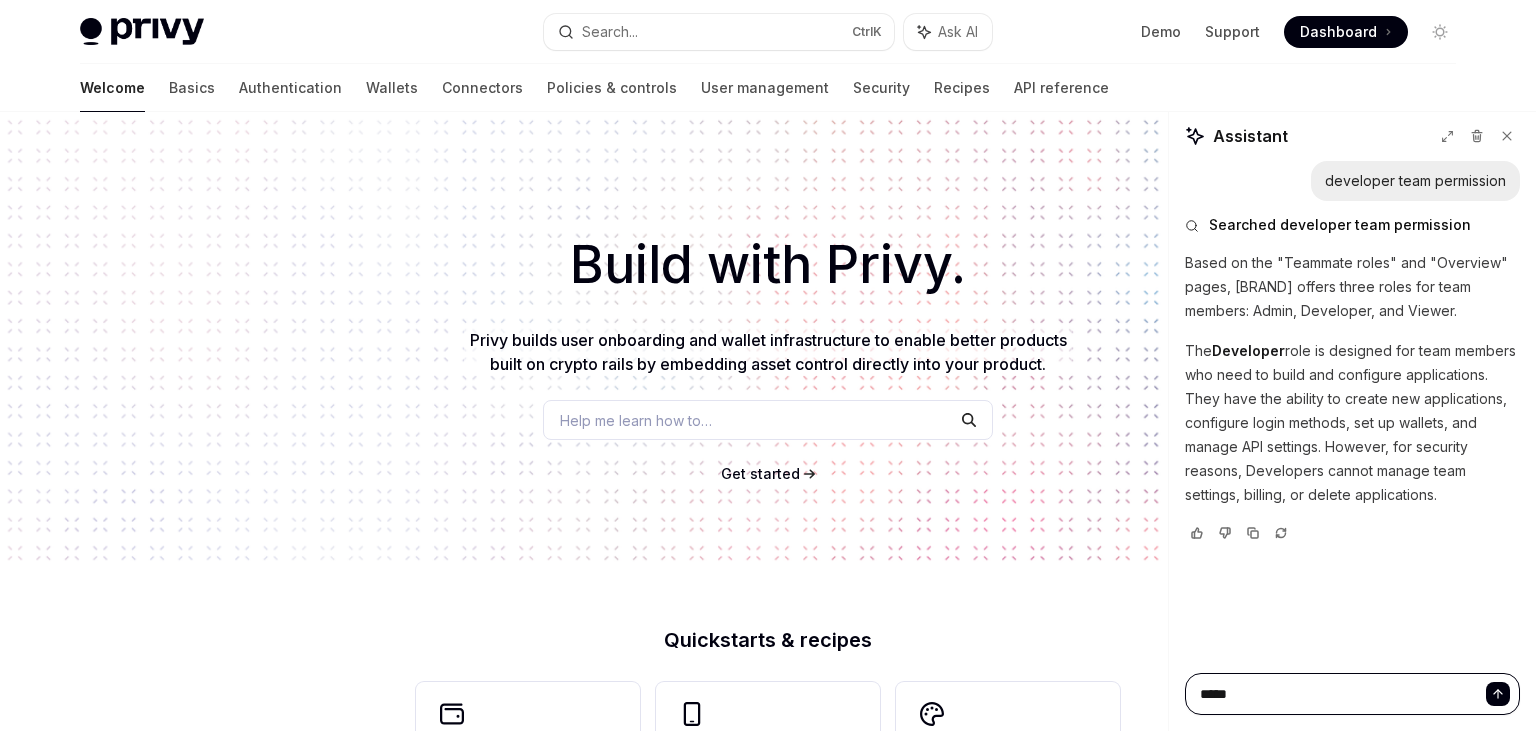 type on "*" 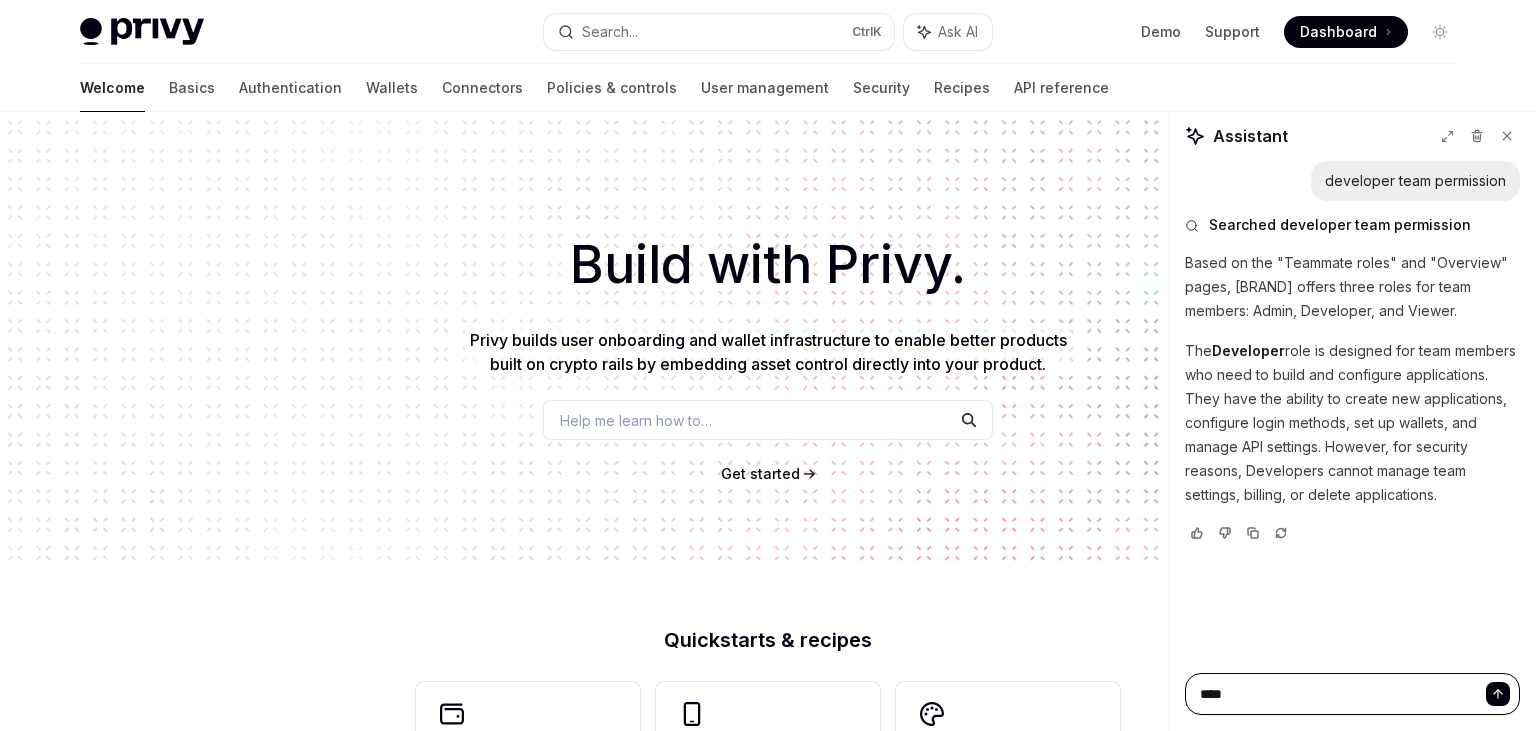 type on "*" 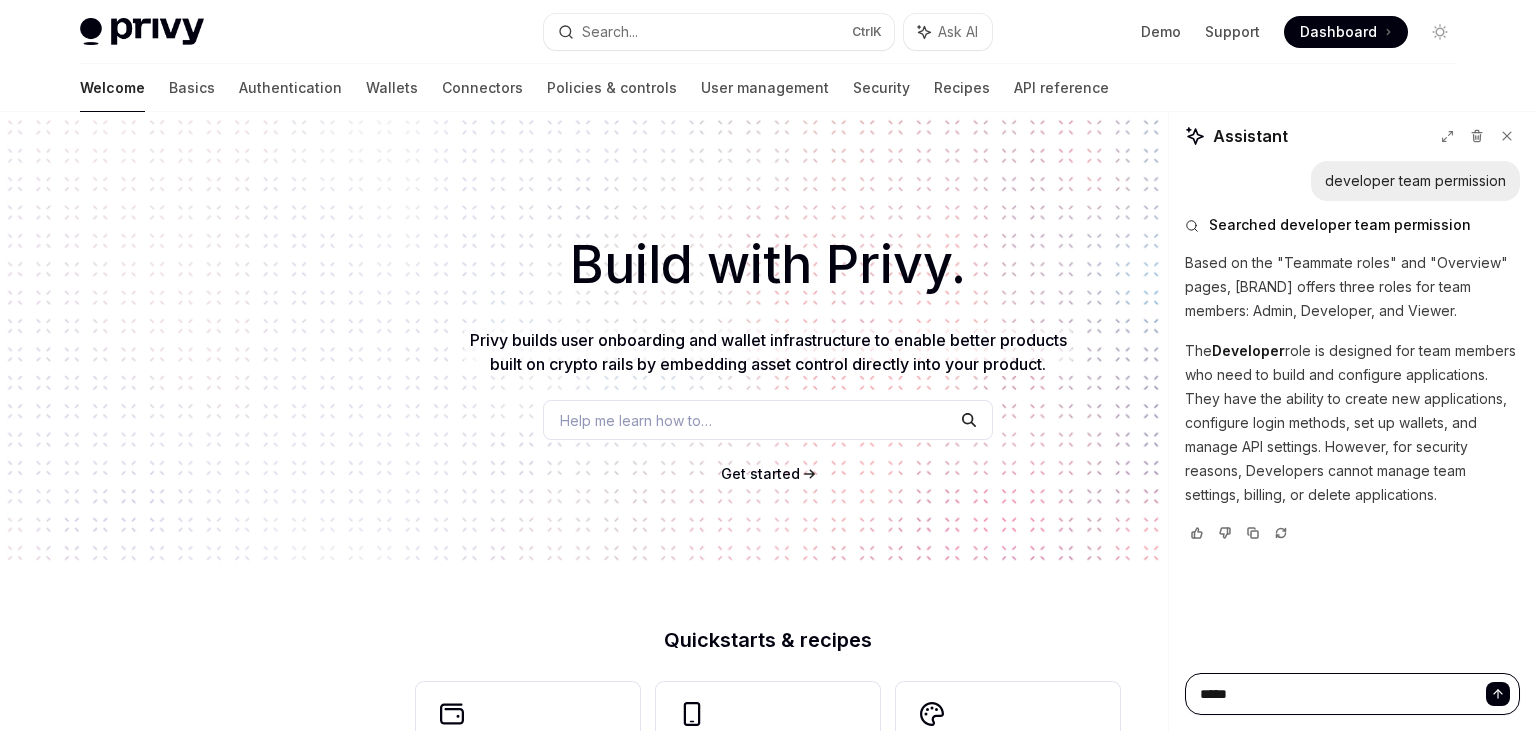 type on "*" 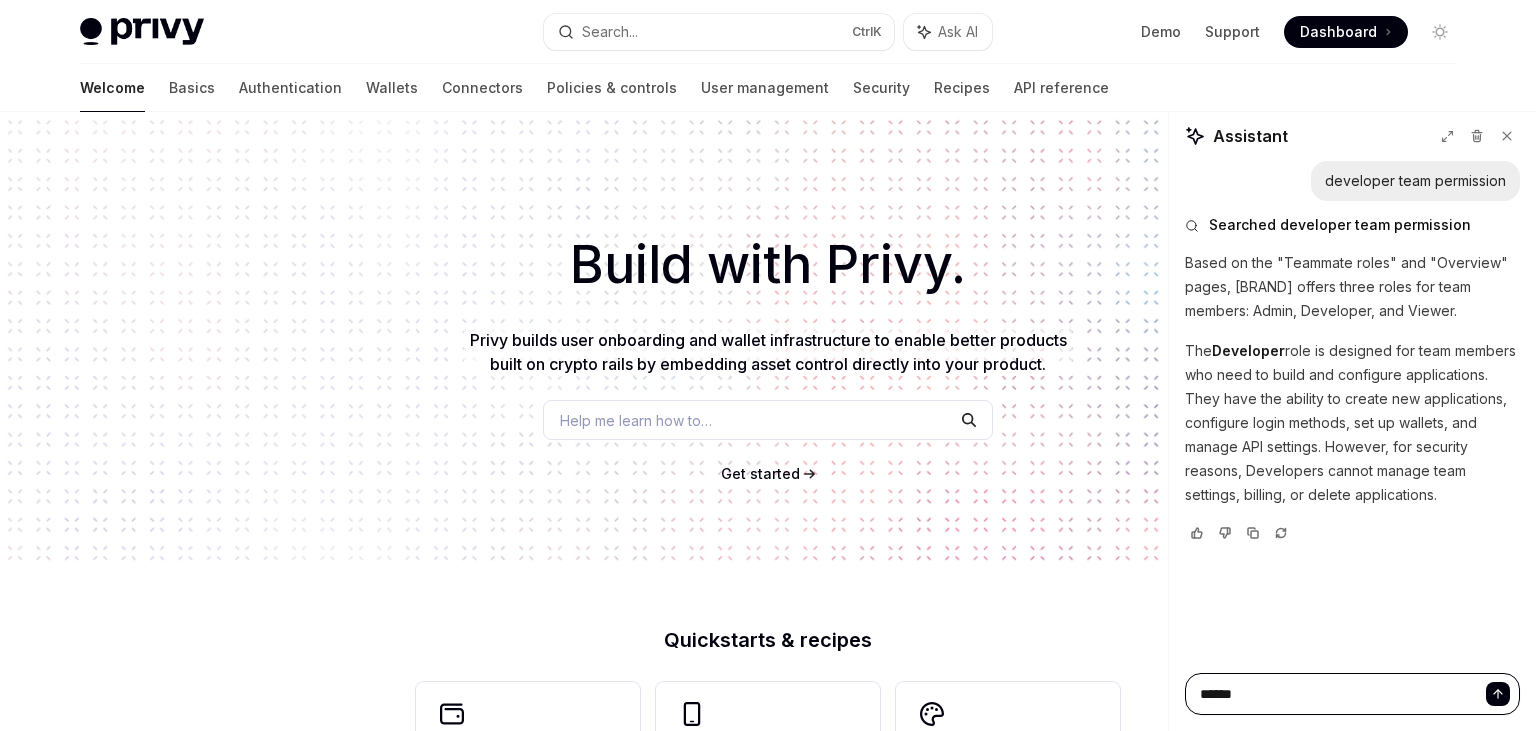 type on "*" 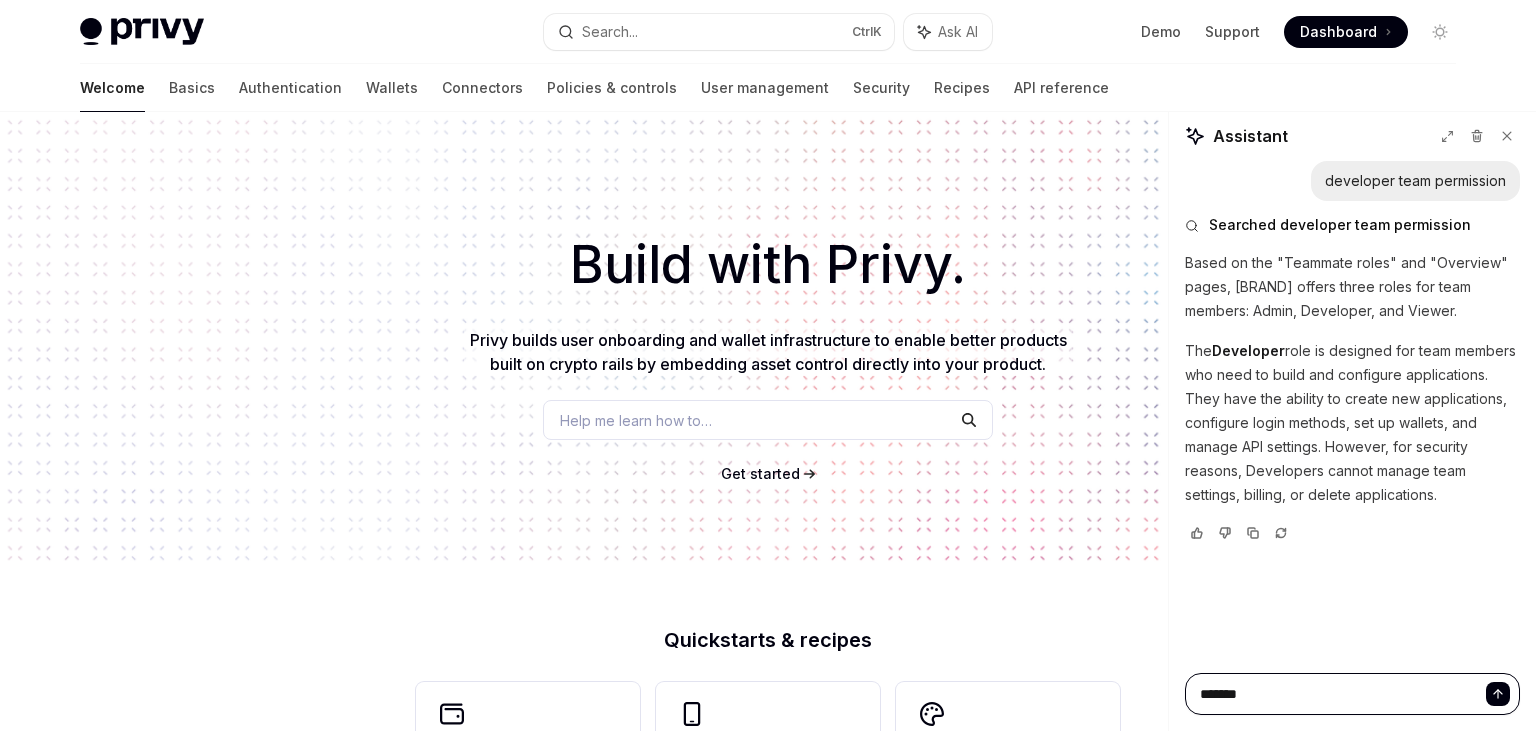 type on "*" 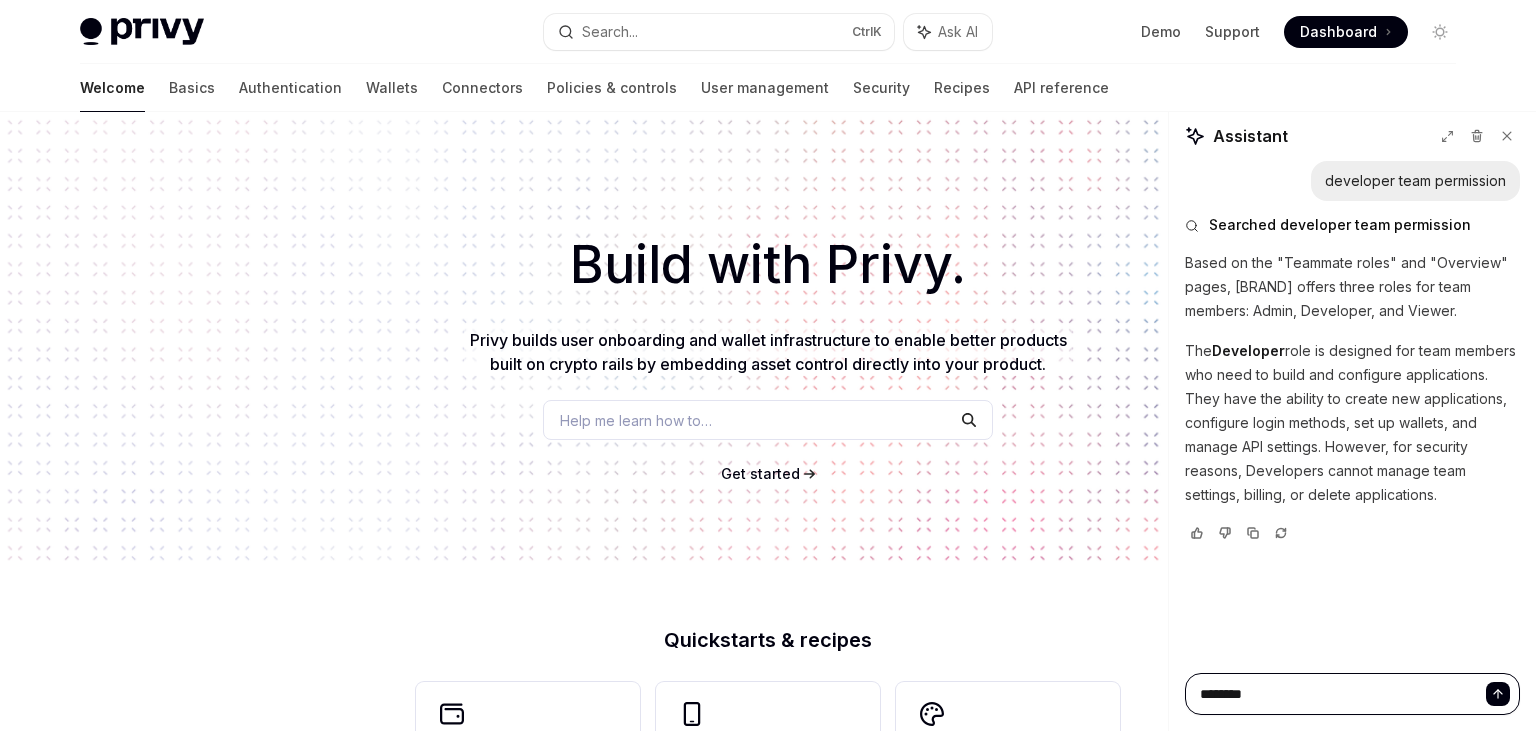type on "*" 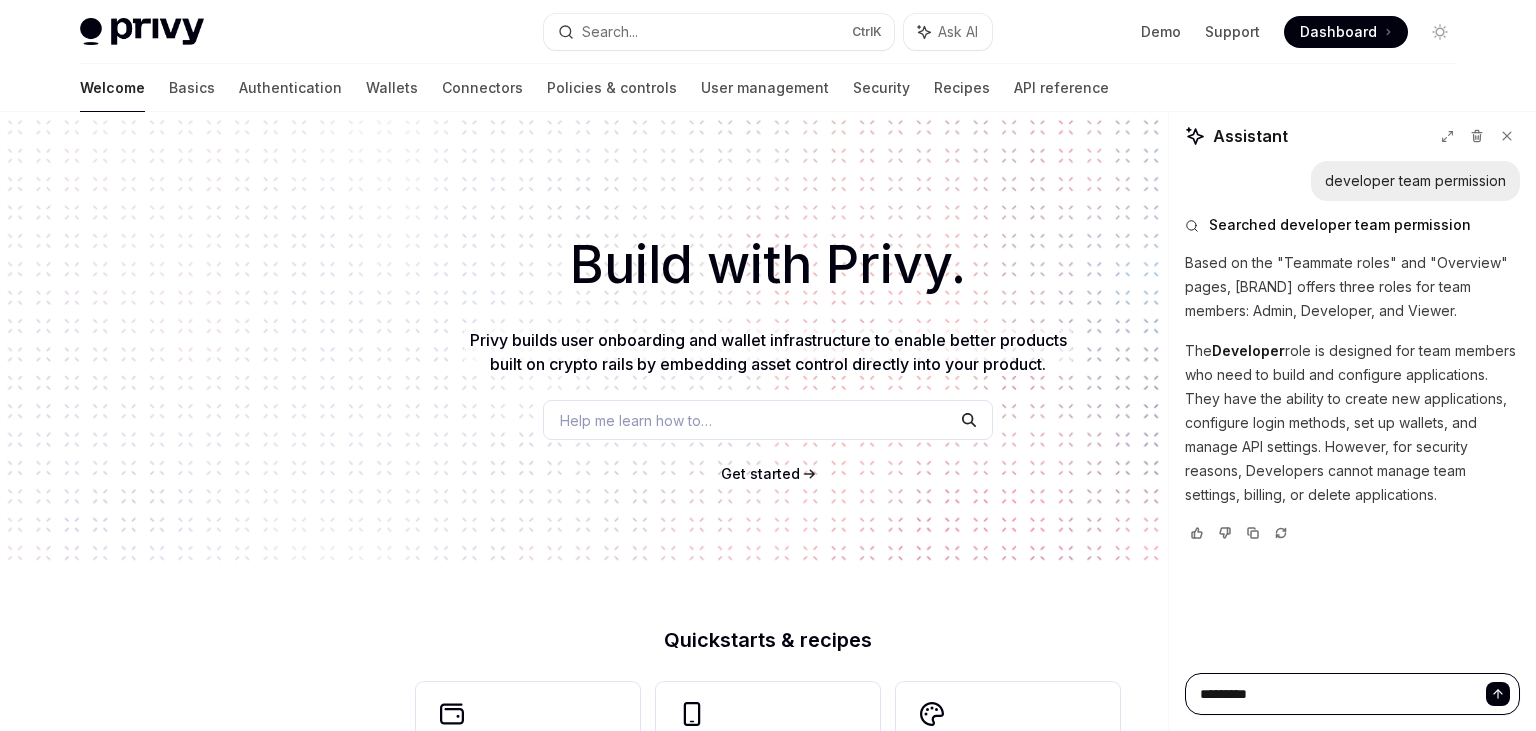 type on "*" 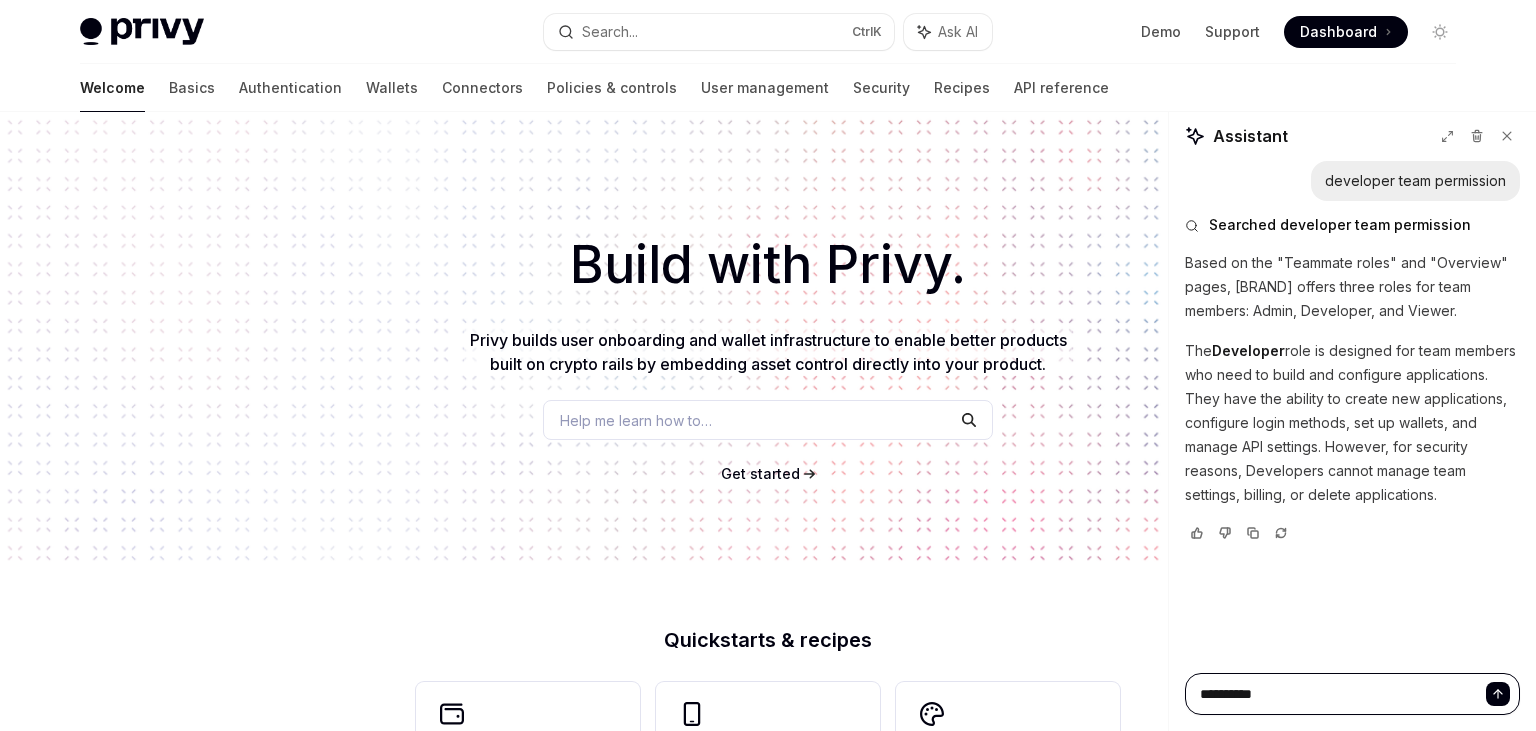 type on "*" 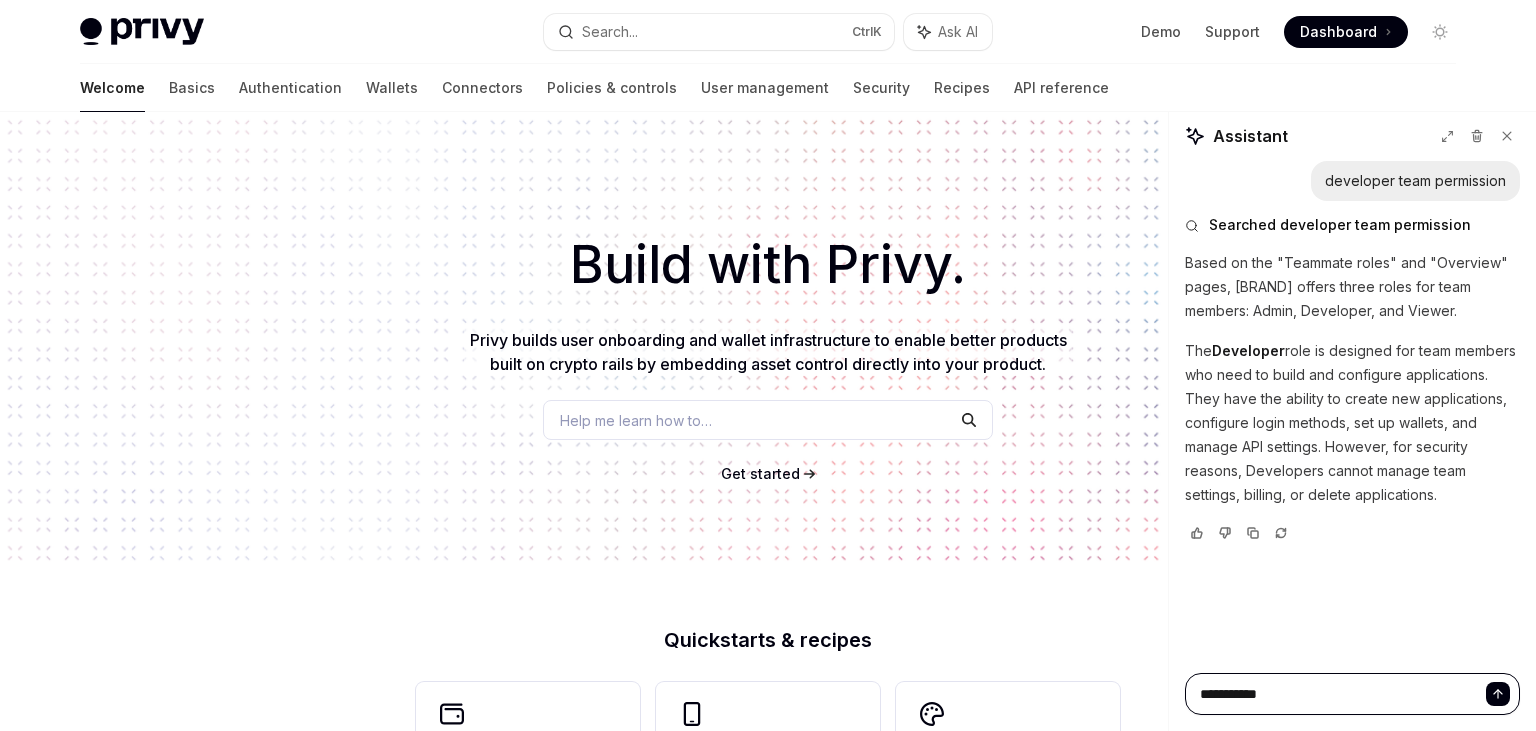 type on "*" 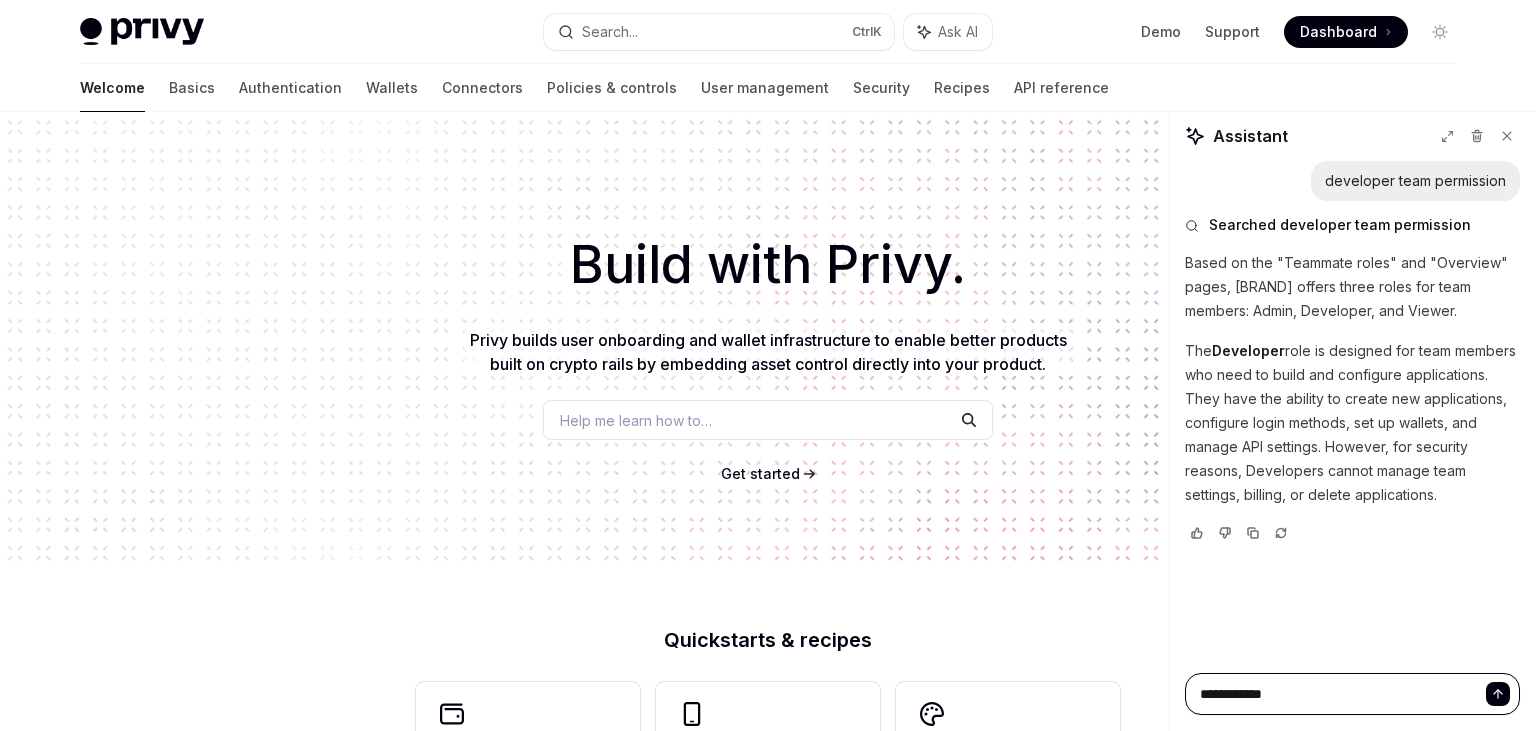 type on "*" 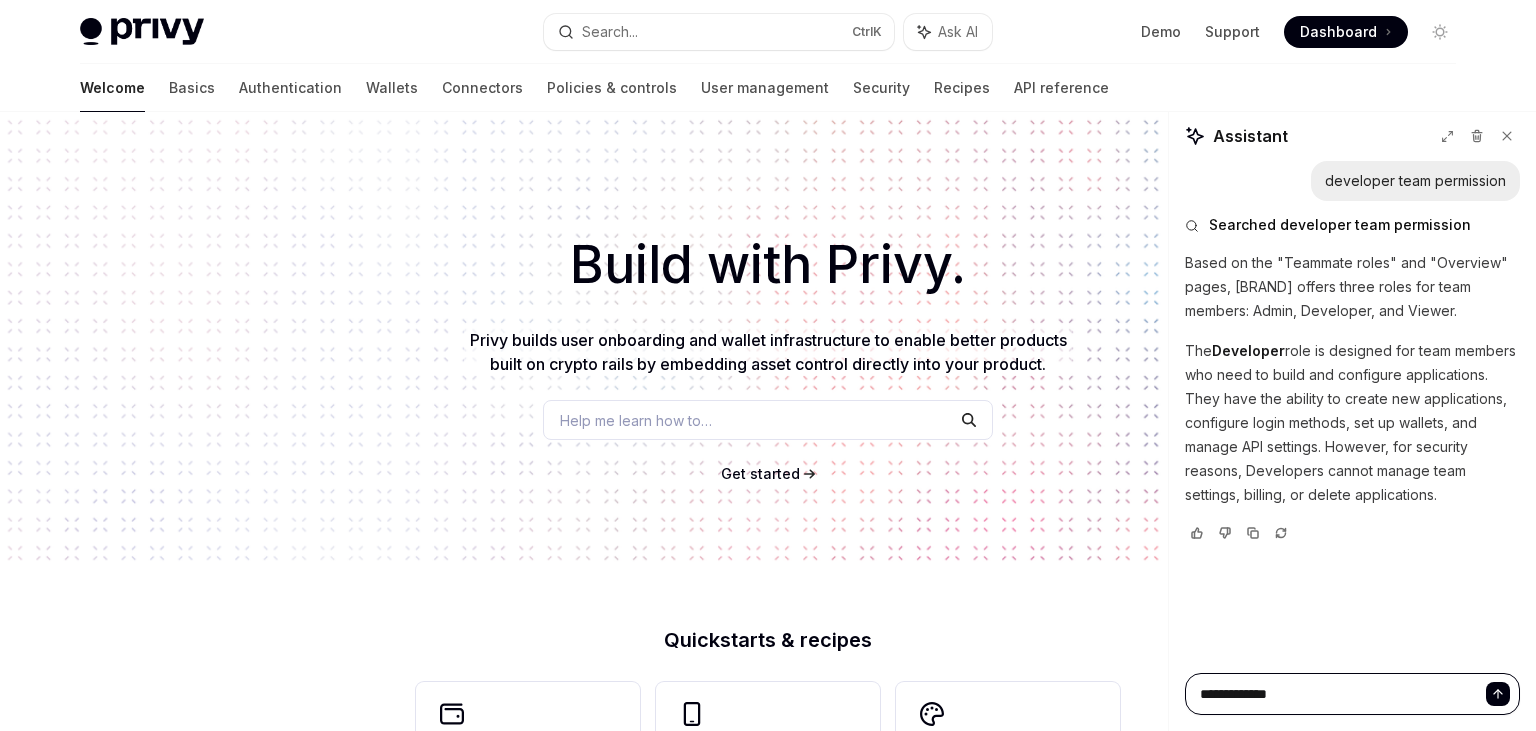 type on "*" 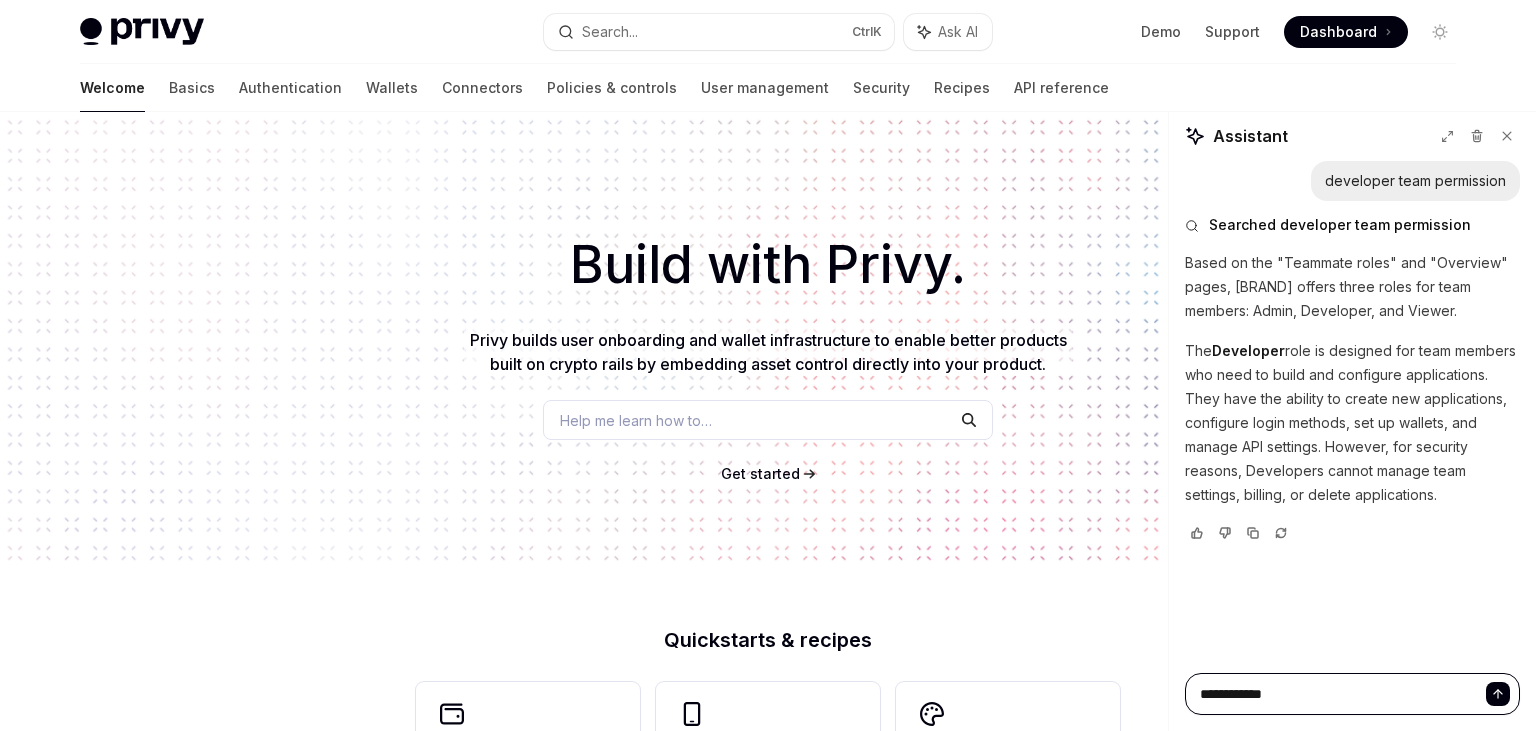 type on "*" 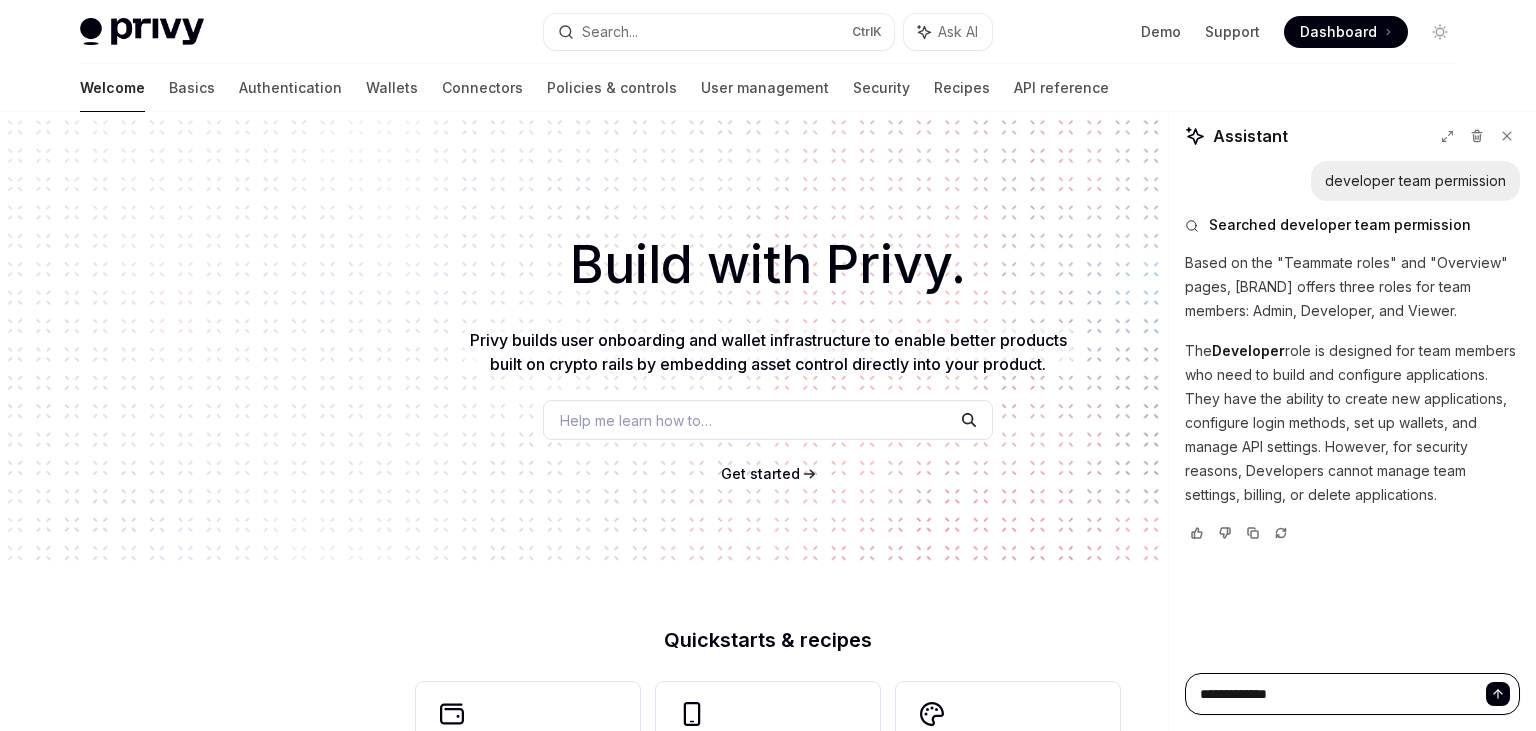 type on "*" 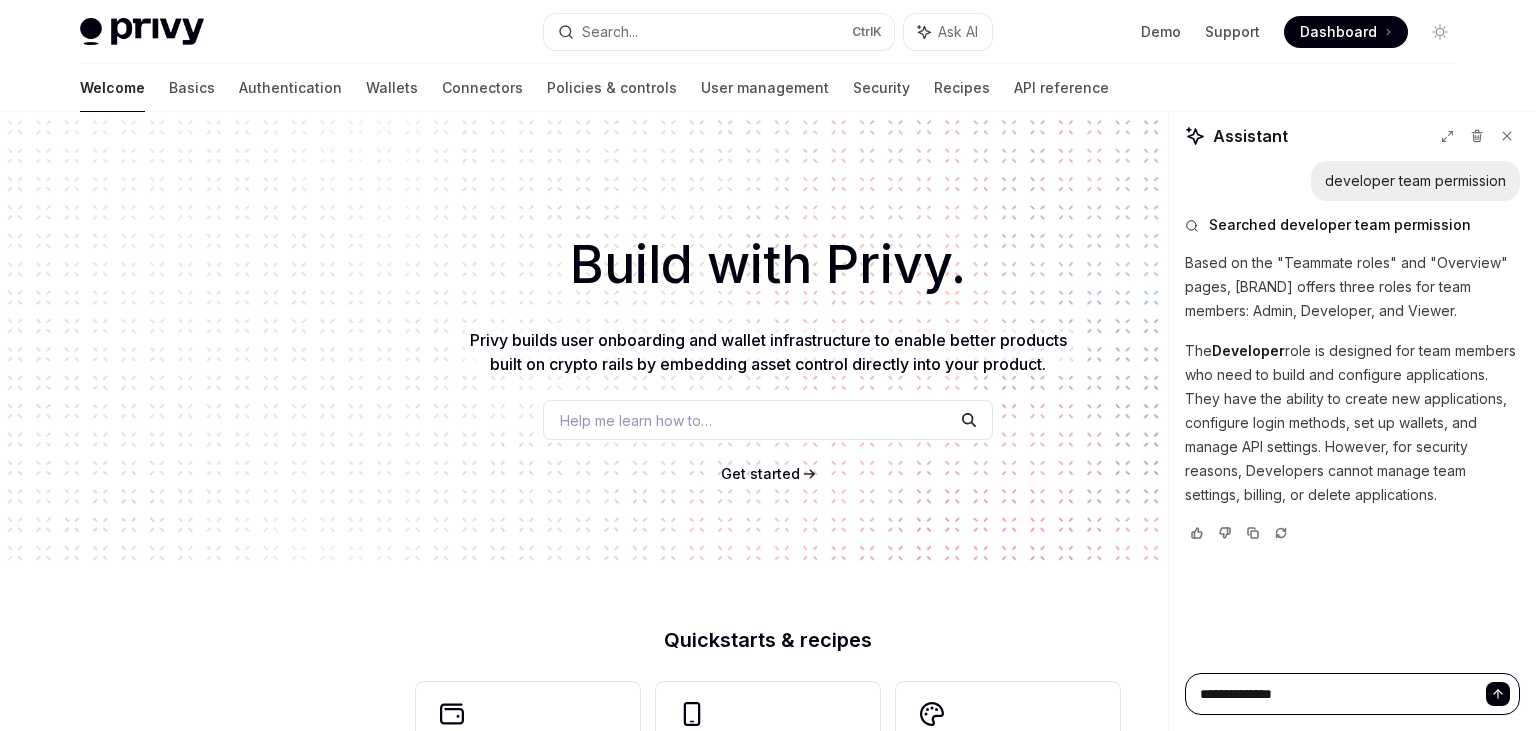type on "*" 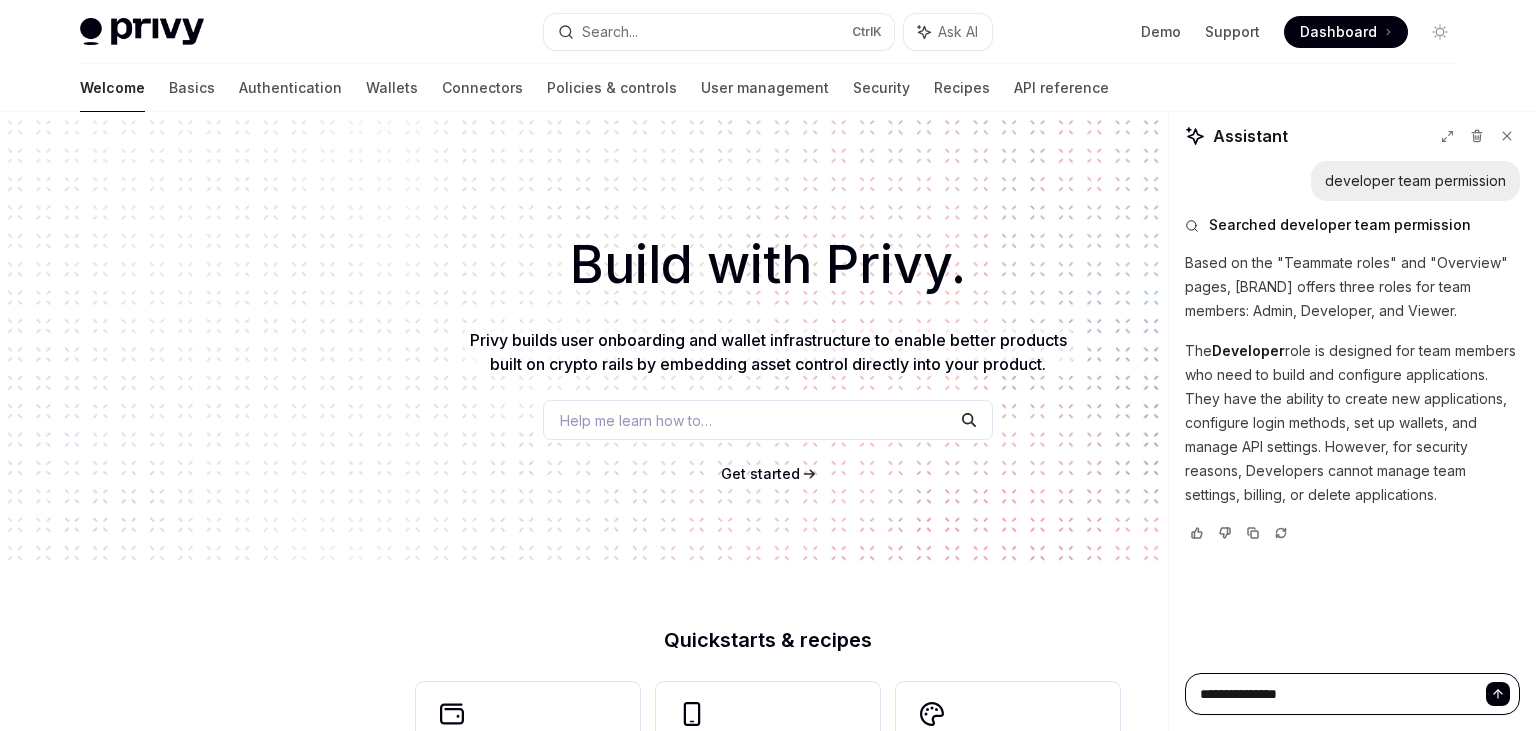 type on "*" 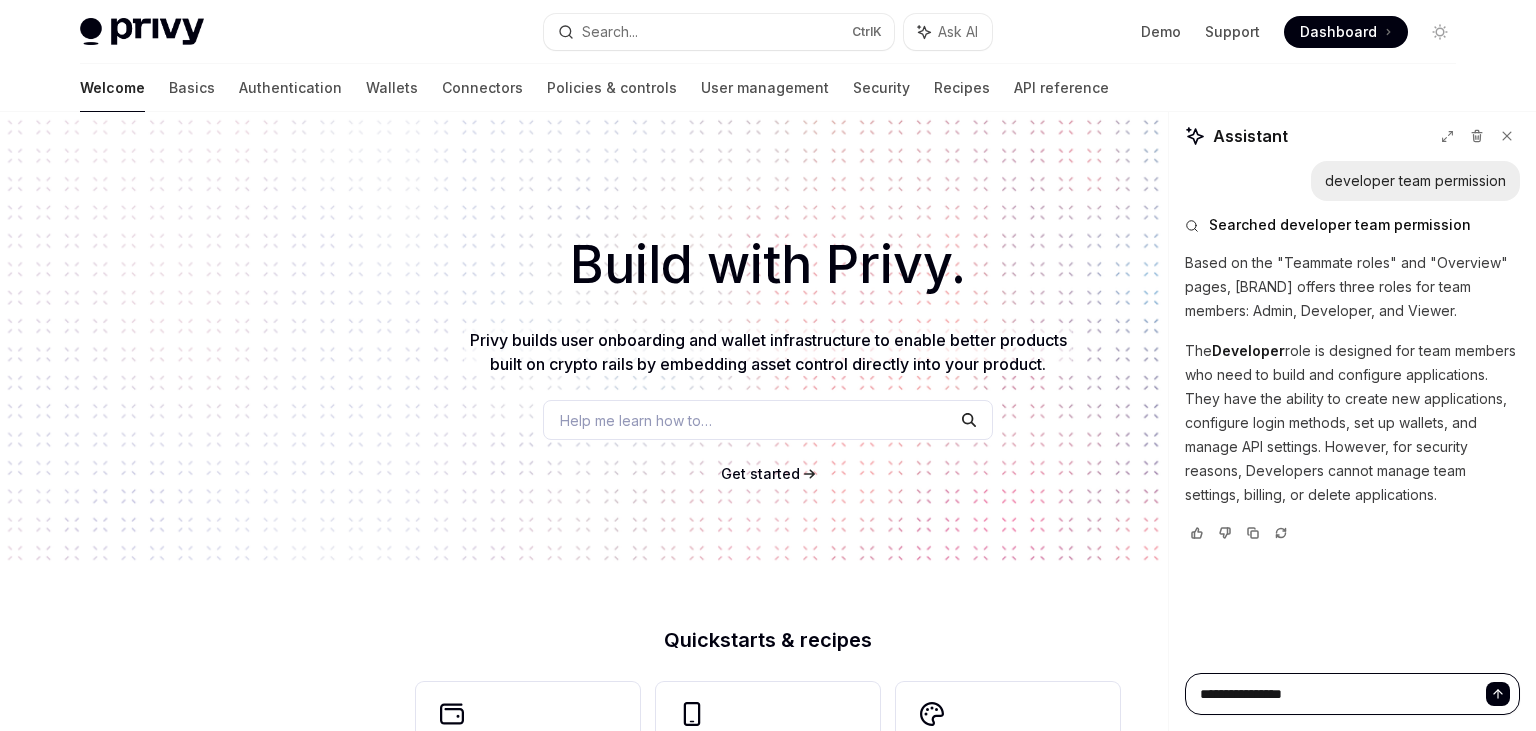 type on "*" 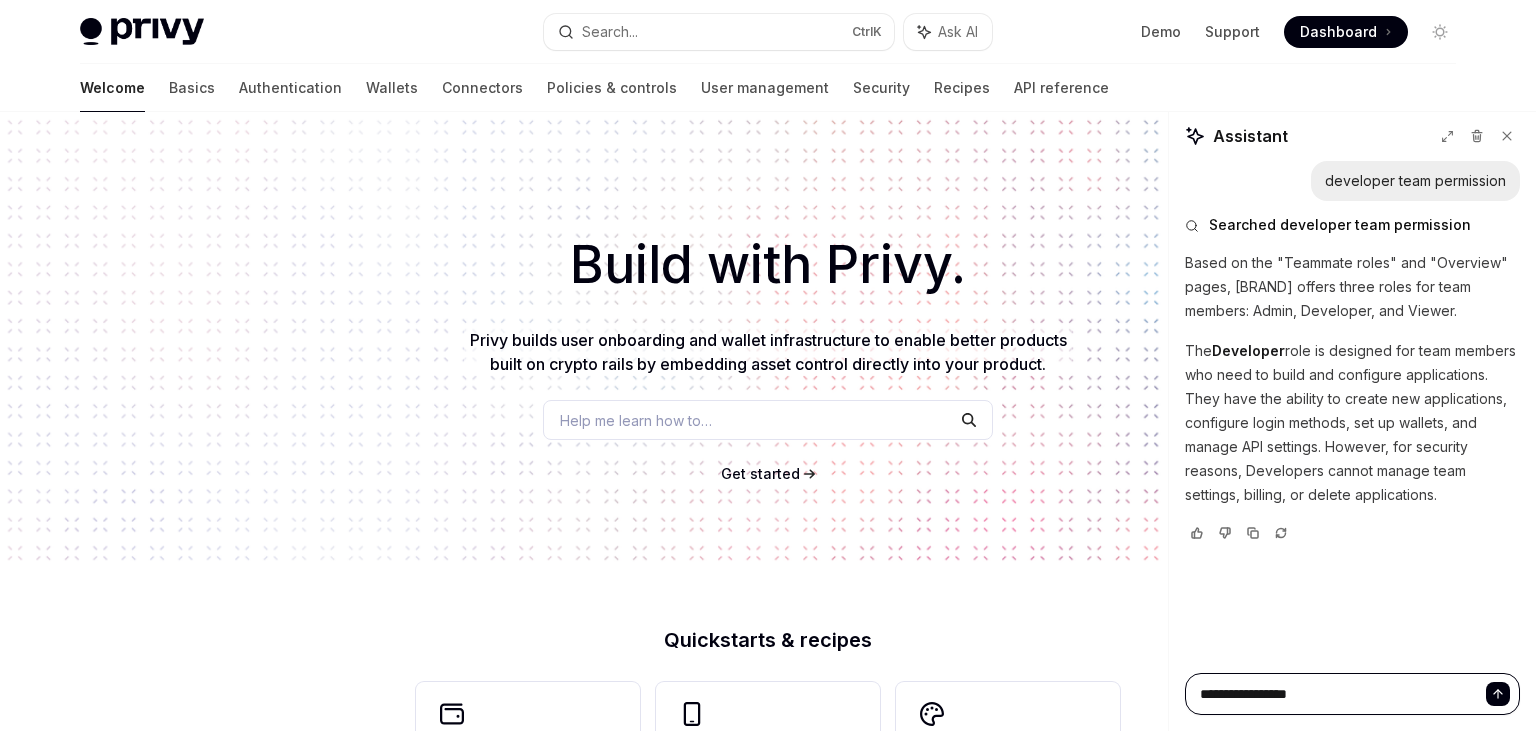 type on "*" 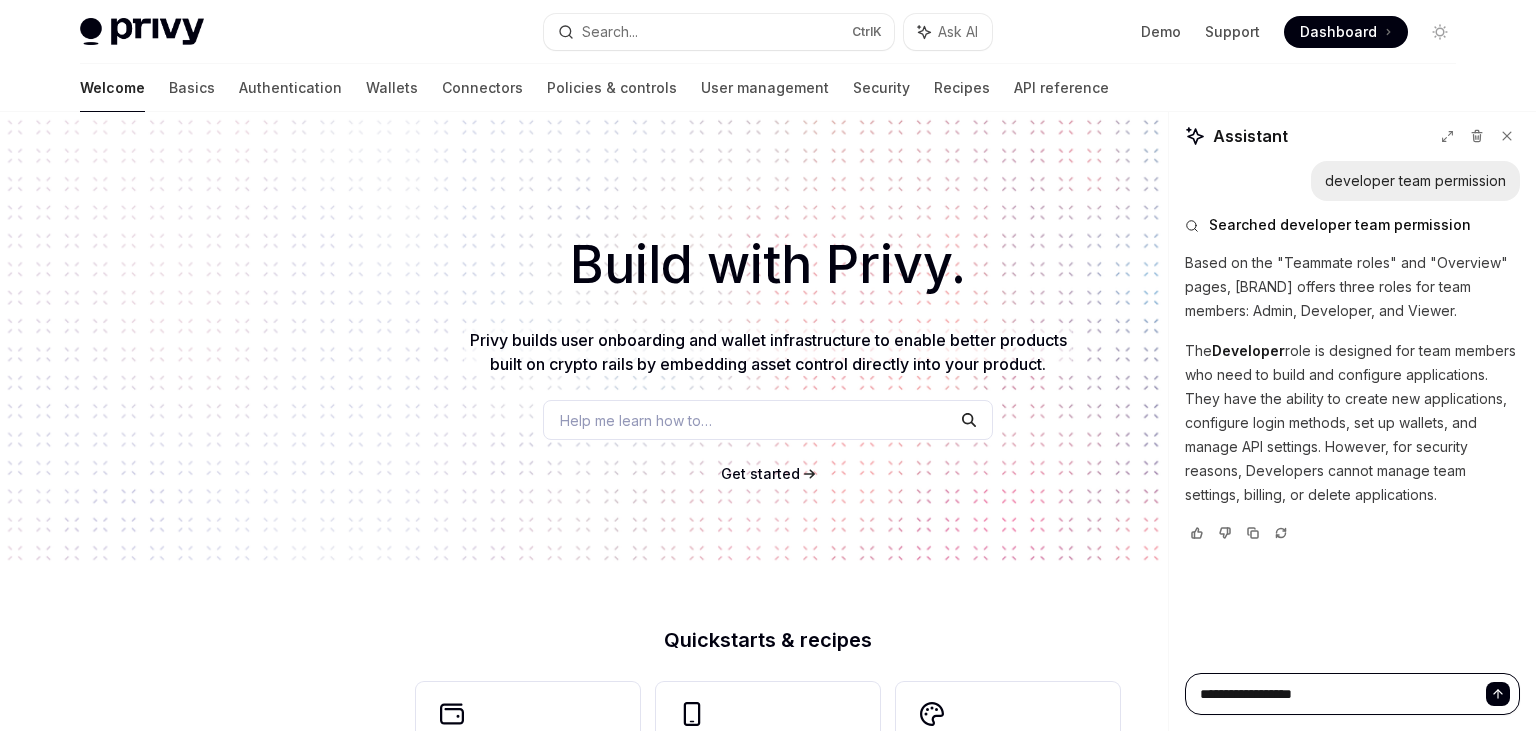 type on "*" 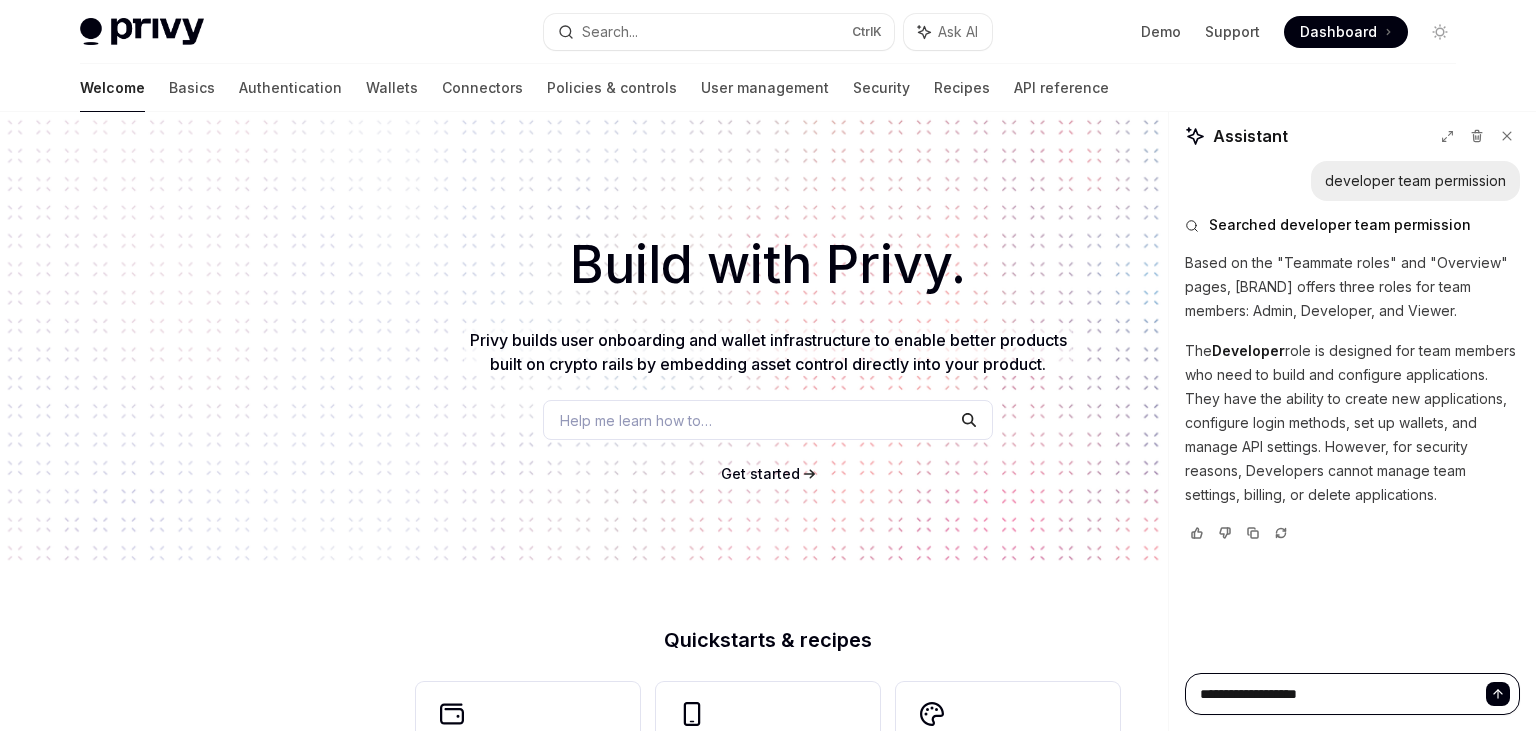 type on "*" 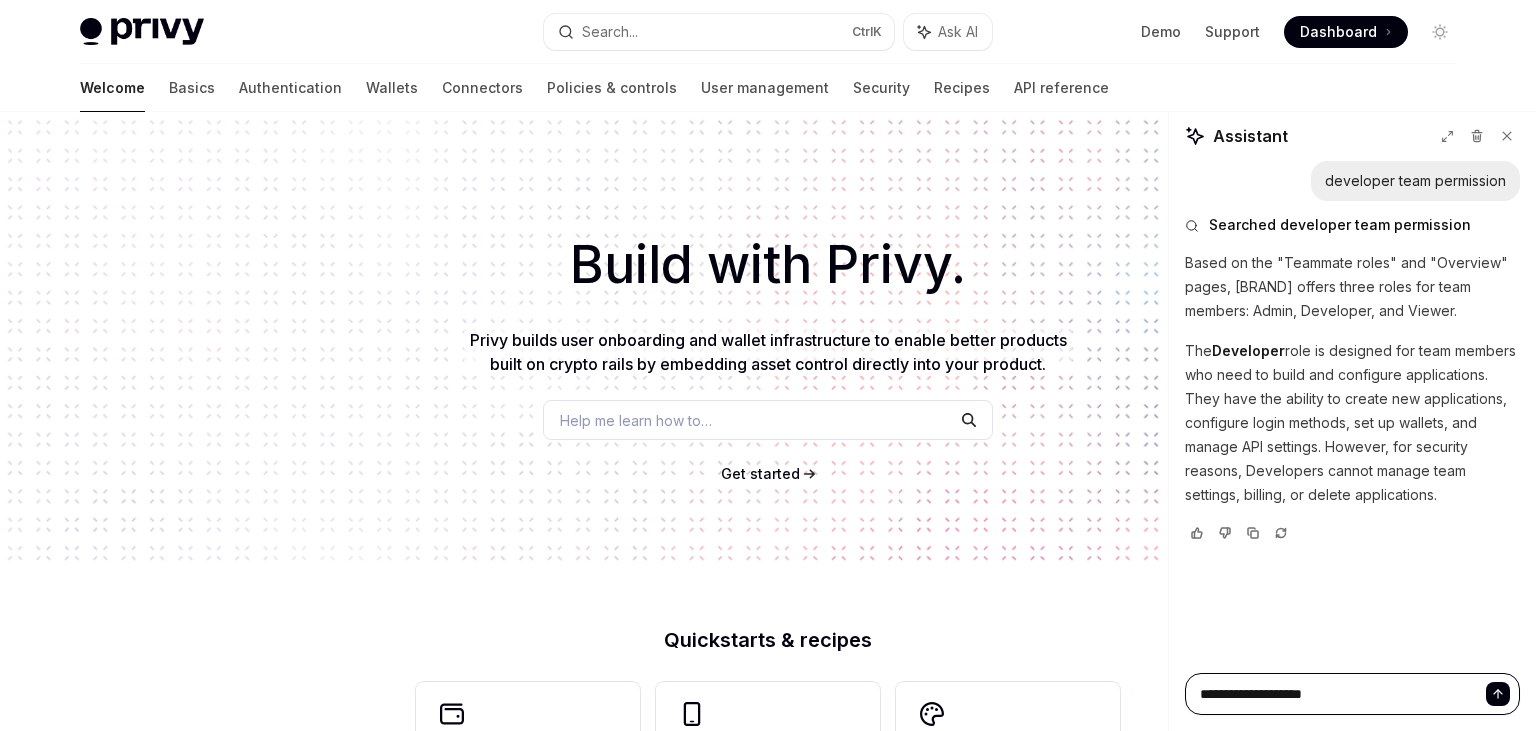 type on "*" 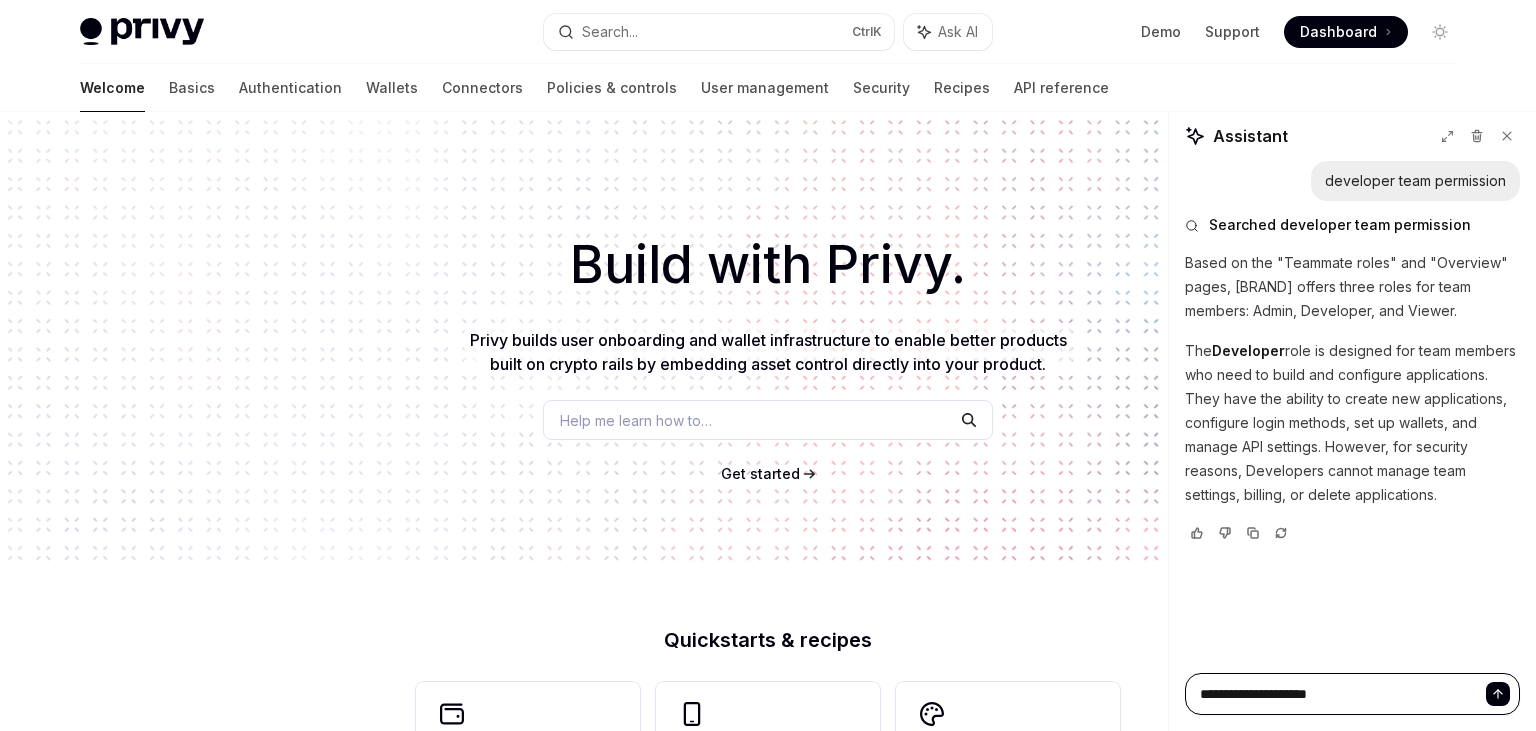 type on "*" 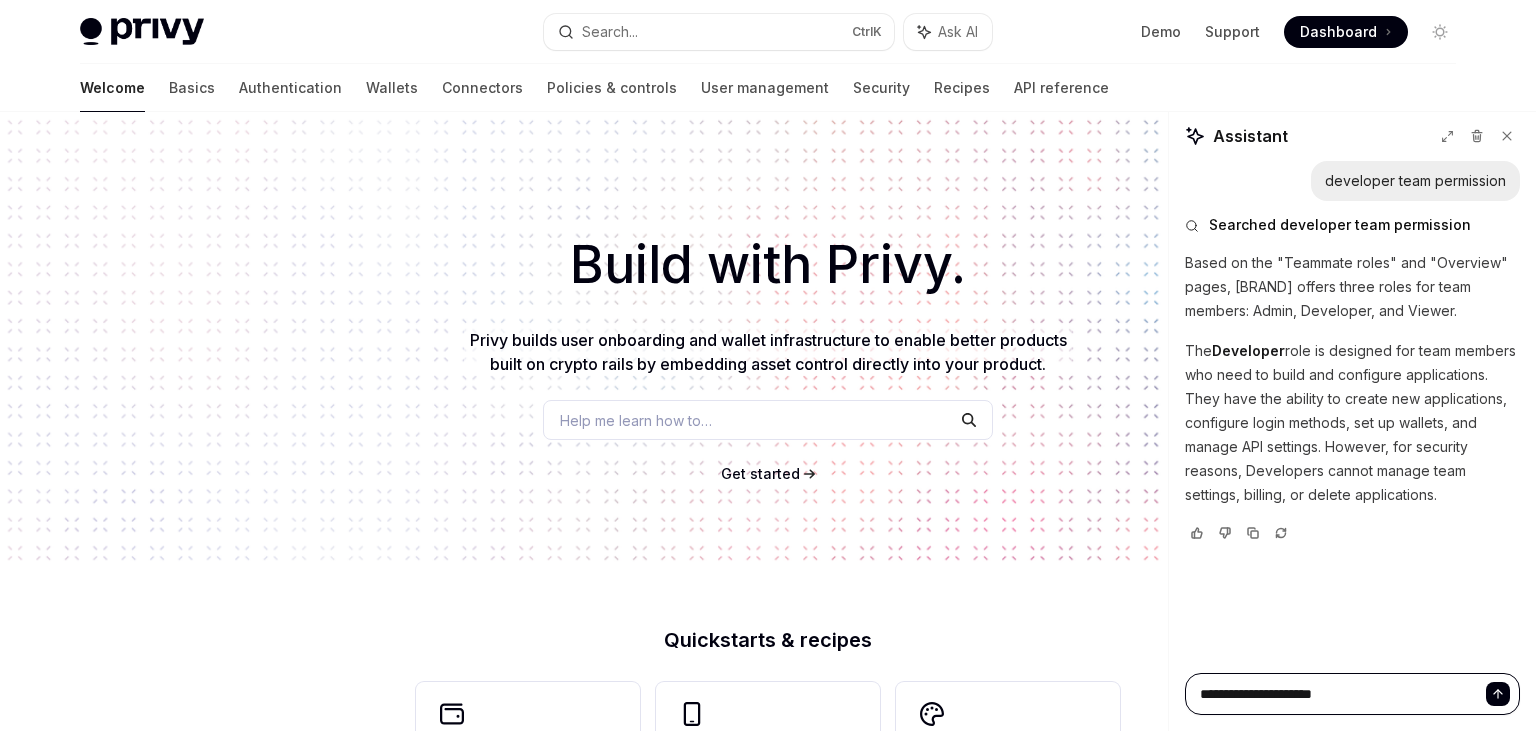 type on "*" 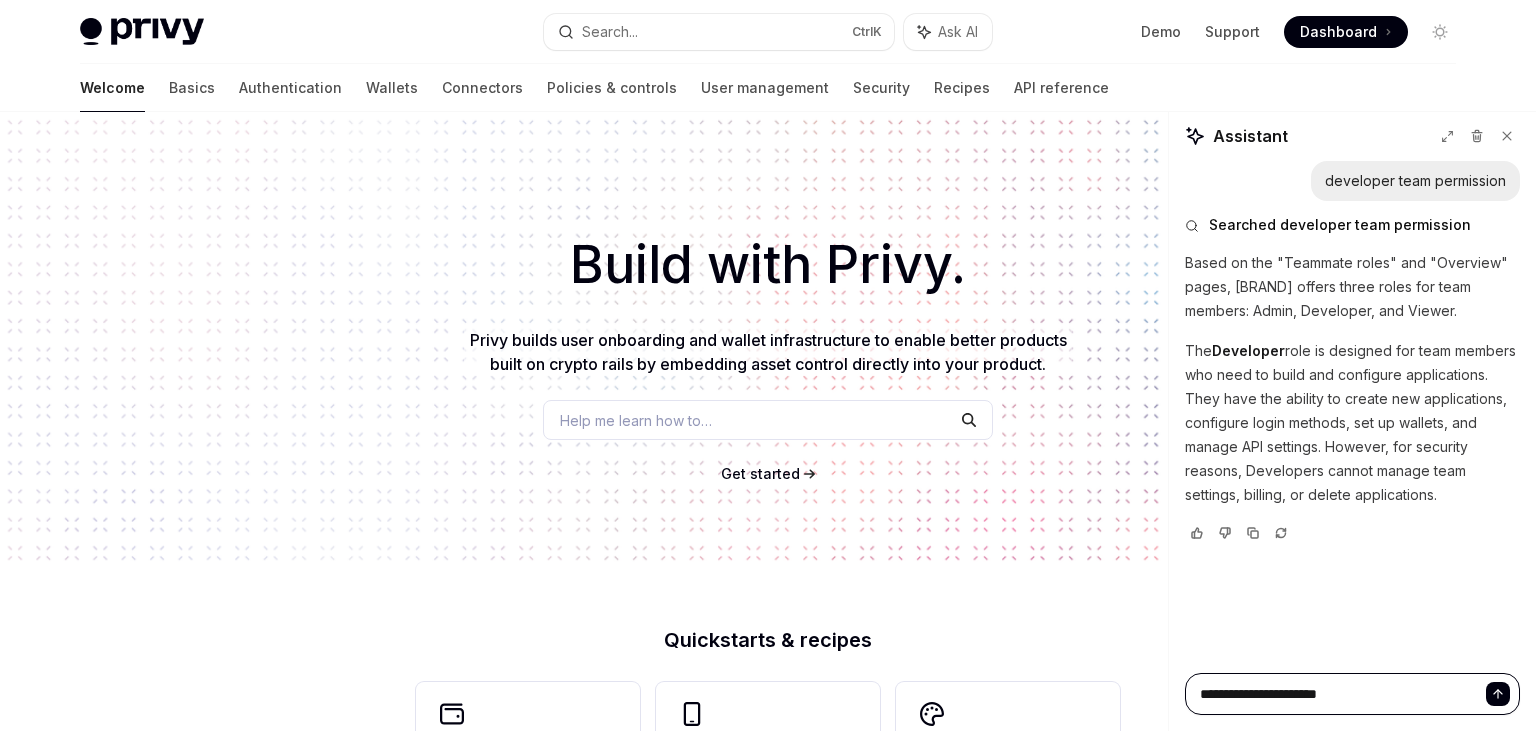 type on "*" 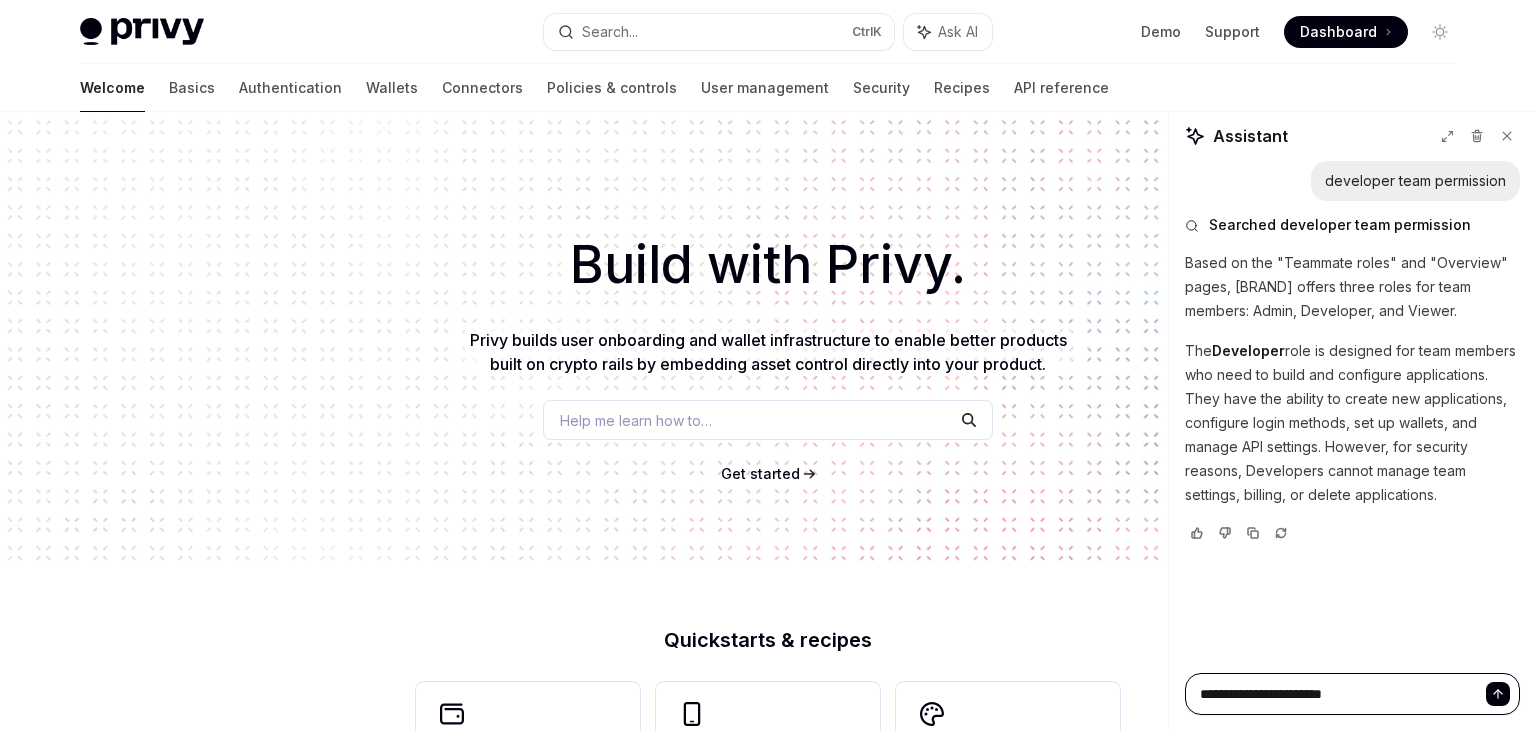 type on "*" 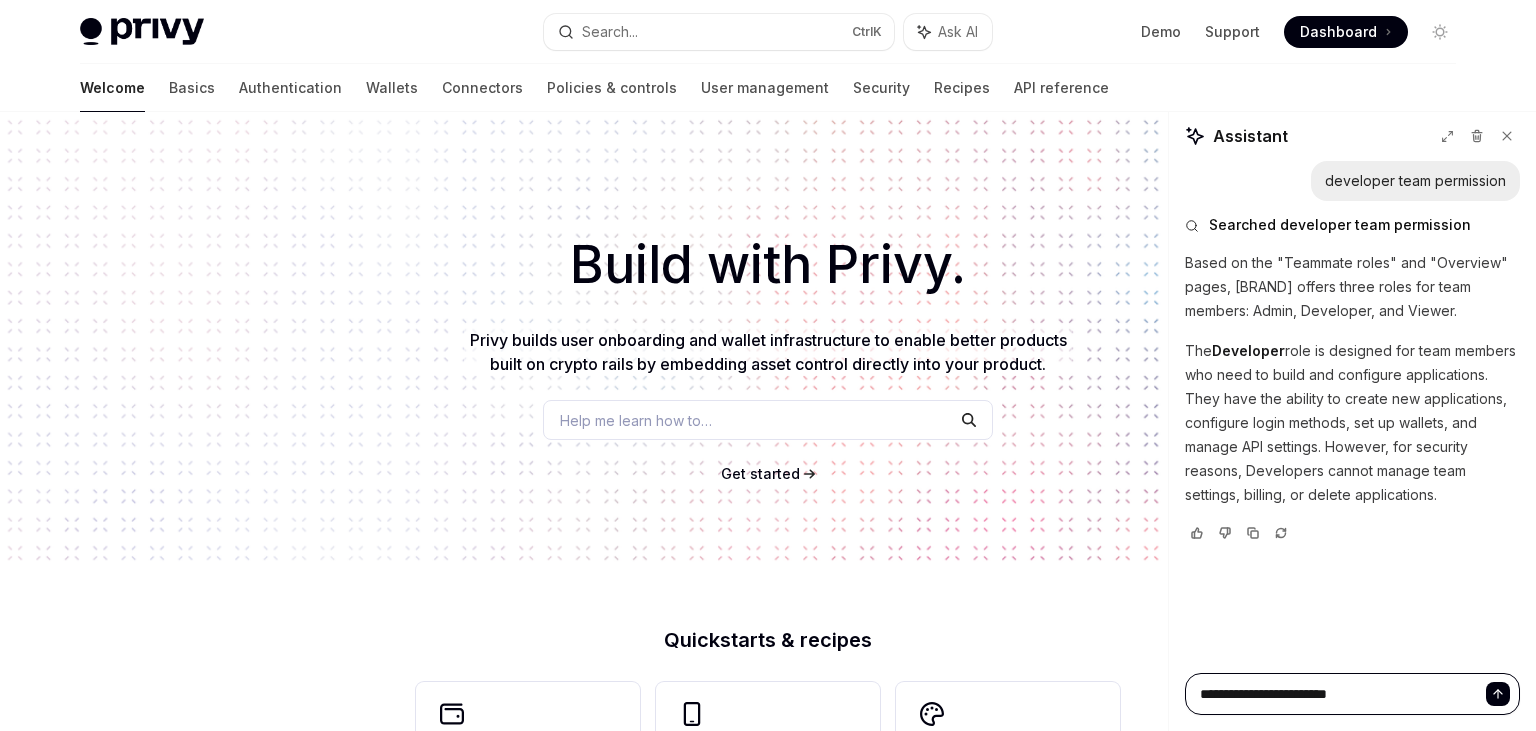 type on "*" 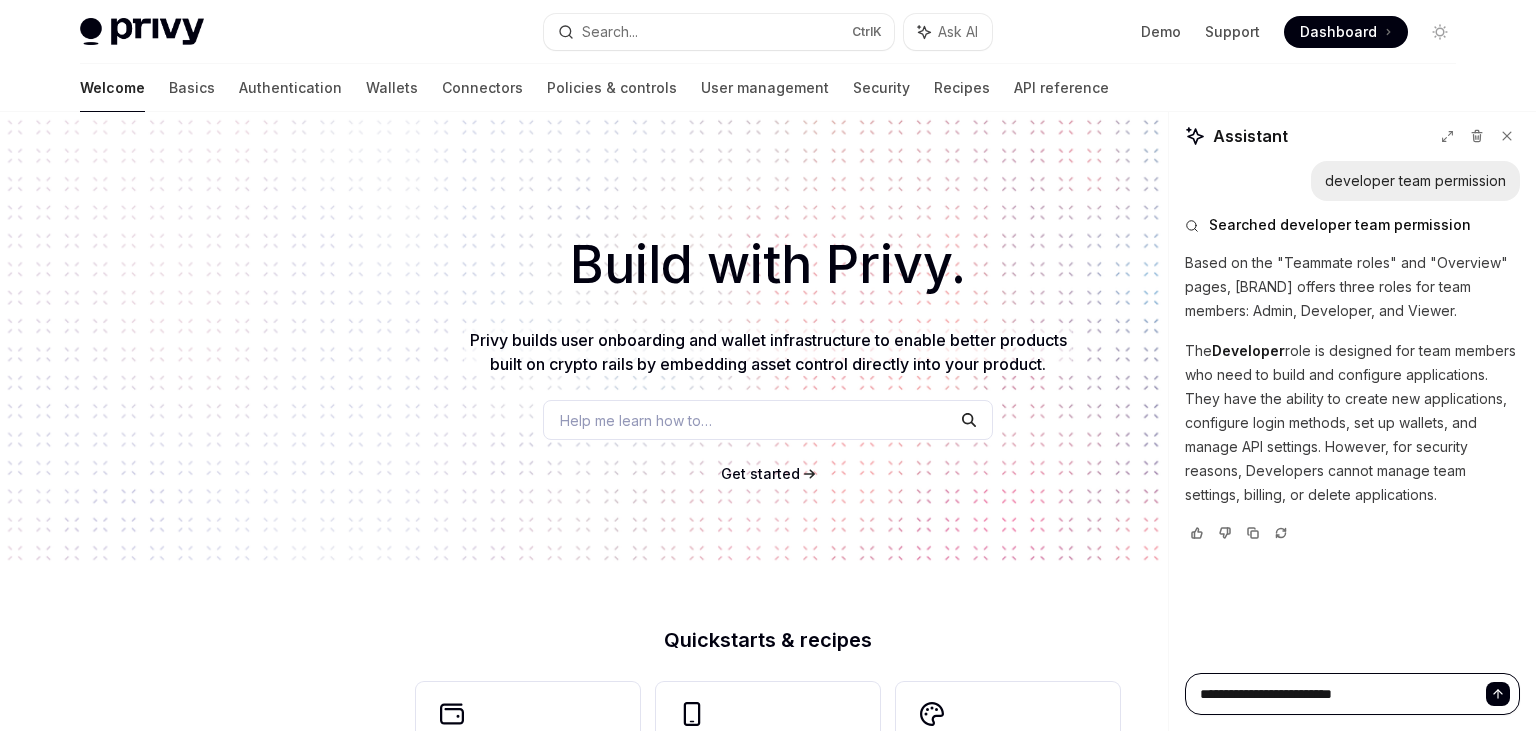 type on "*" 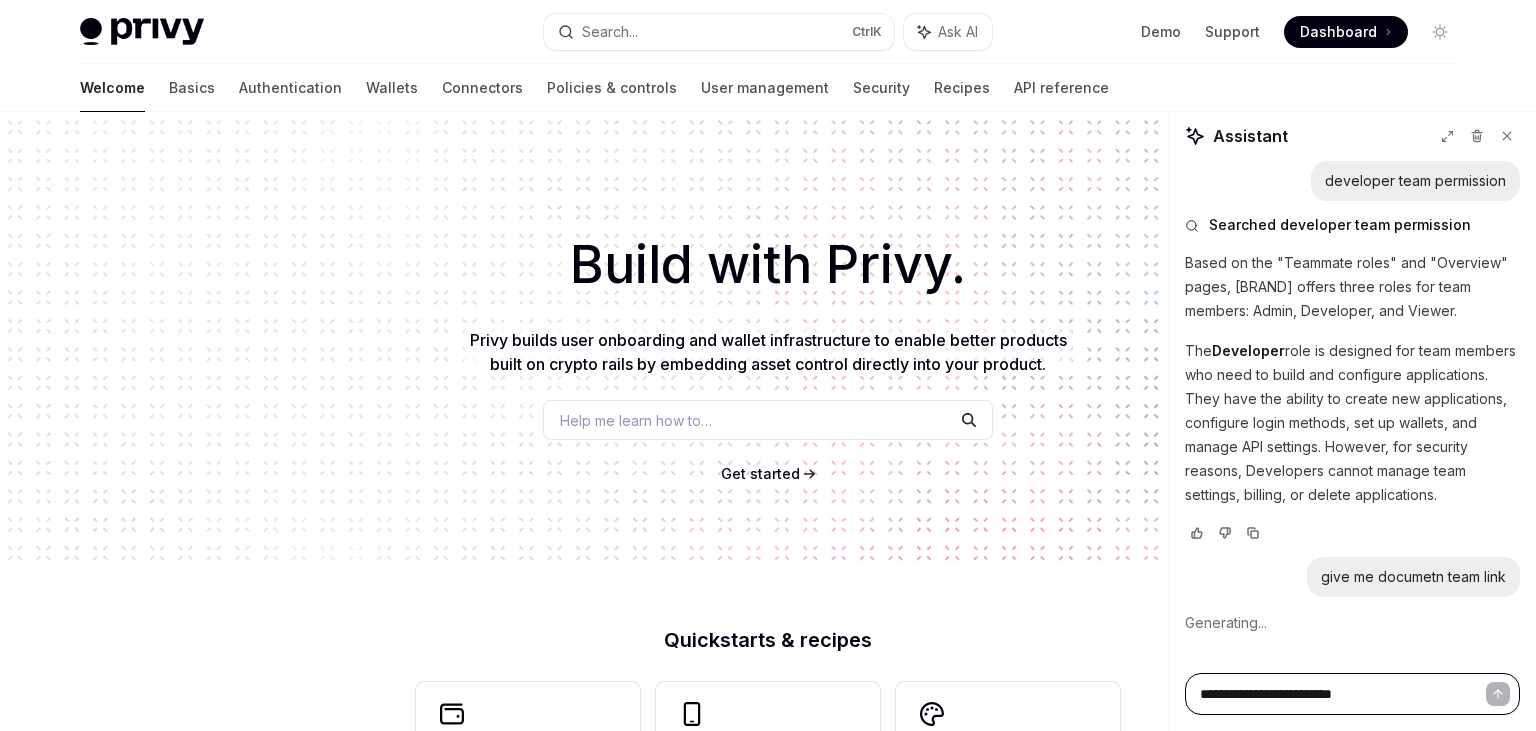 type 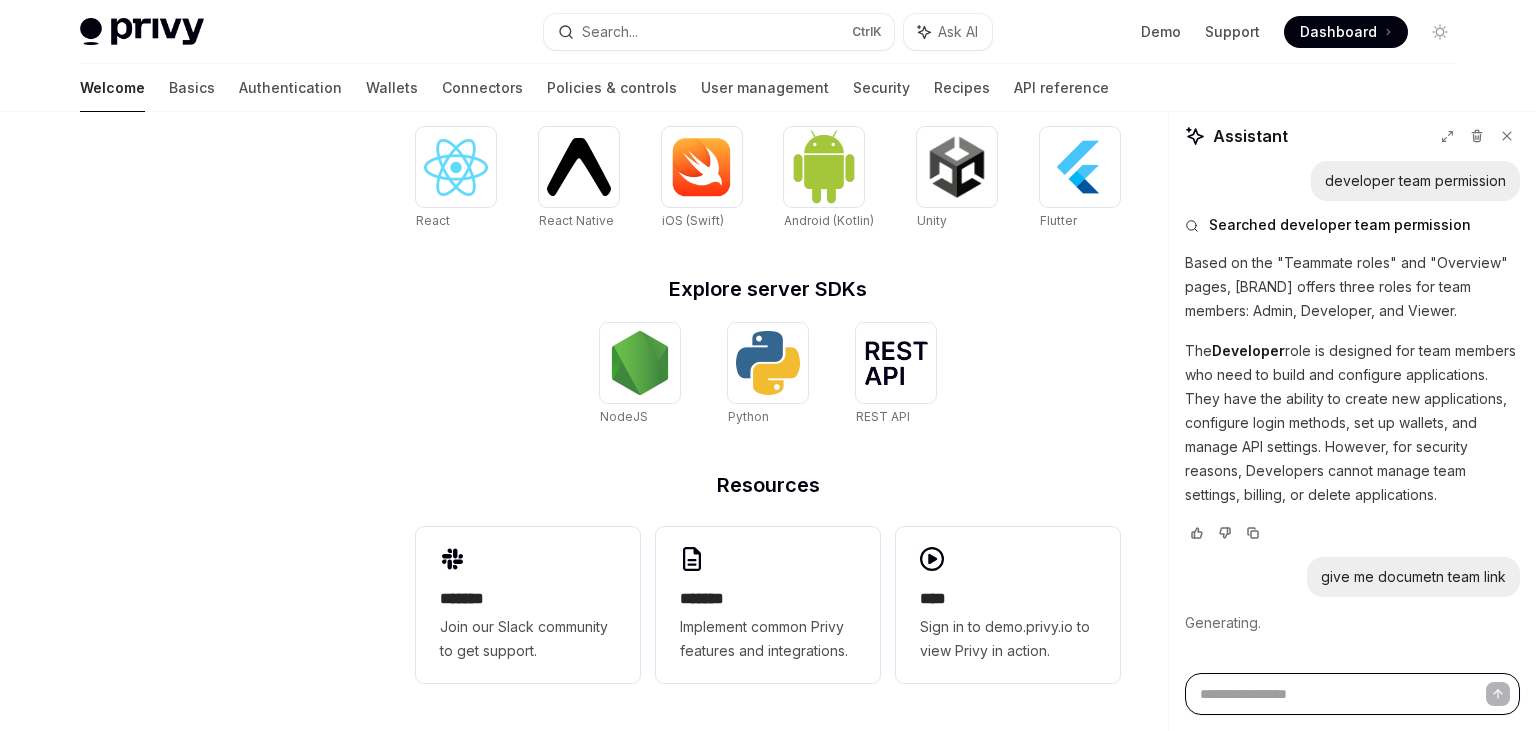 scroll, scrollTop: 0, scrollLeft: 0, axis: both 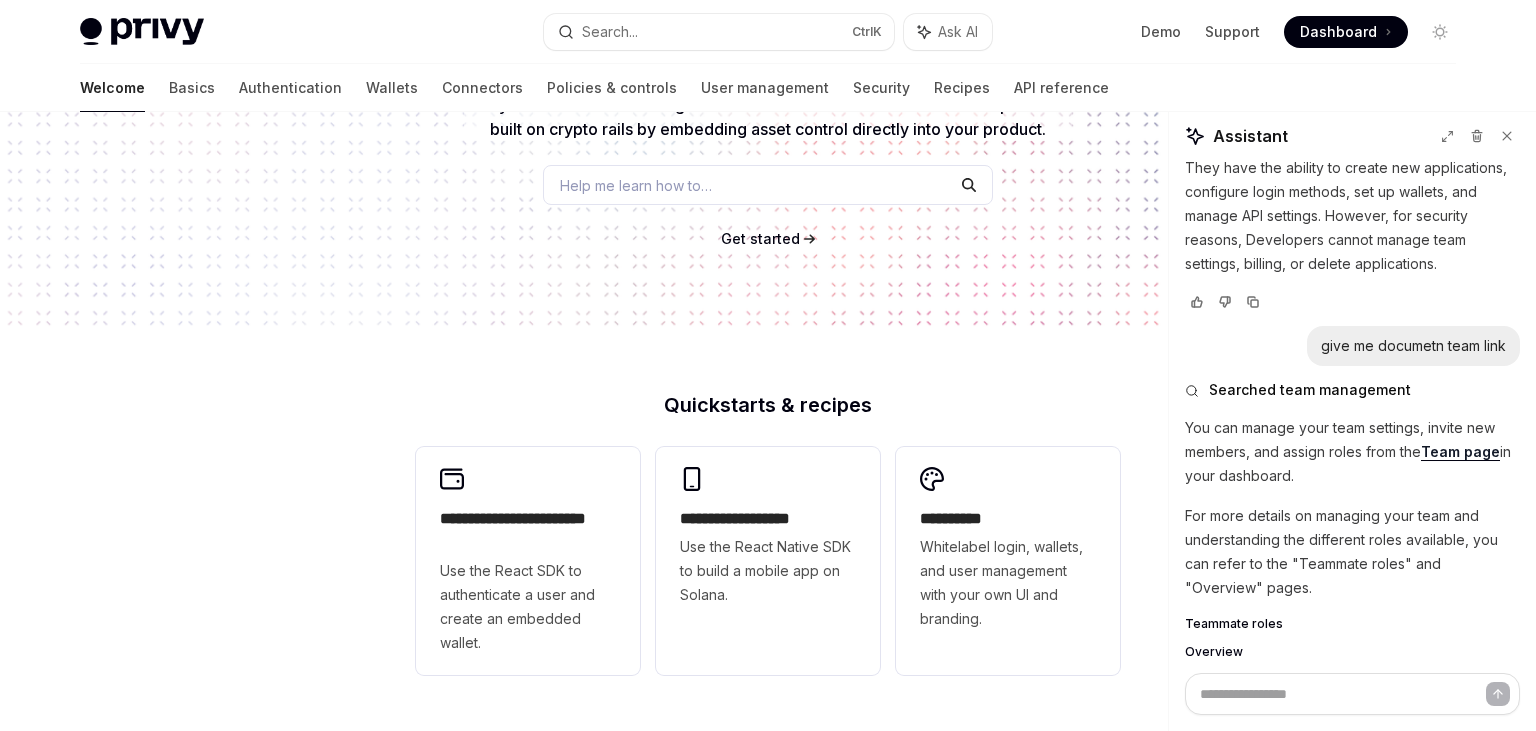 click on "Teammate roles" at bounding box center [1234, 624] 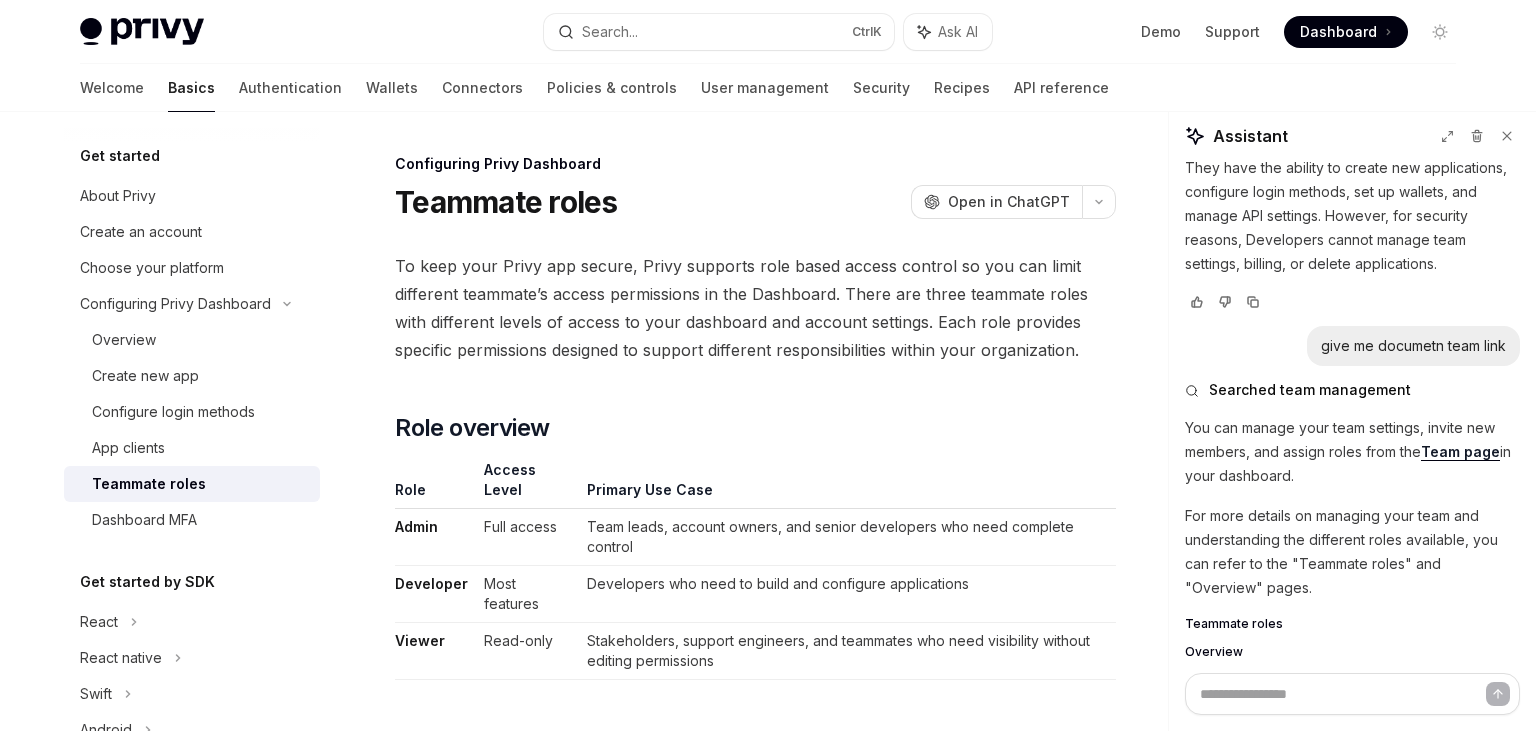 scroll, scrollTop: 231, scrollLeft: 0, axis: vertical 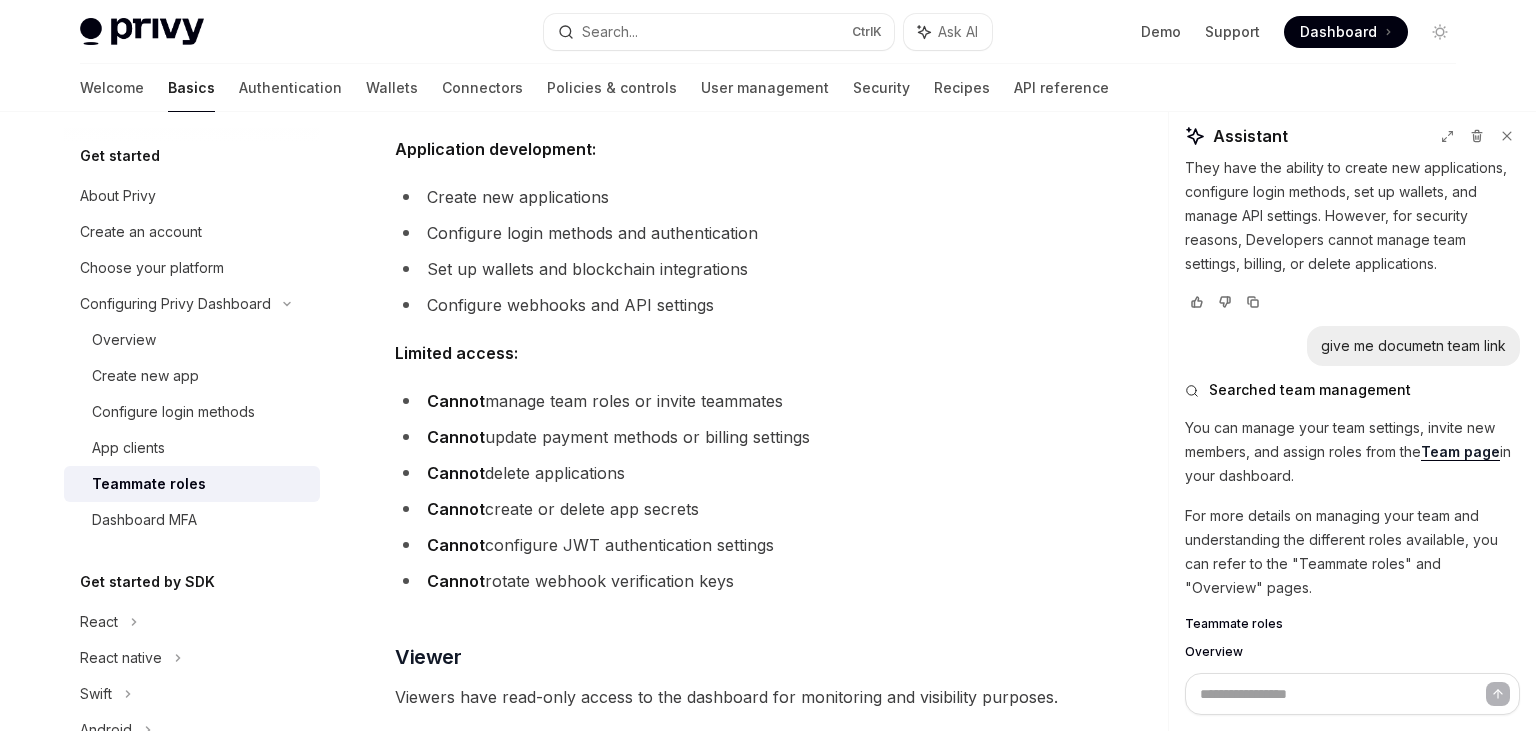 drag, startPoint x: 435, startPoint y: 446, endPoint x: 679, endPoint y: 439, distance: 244.10039 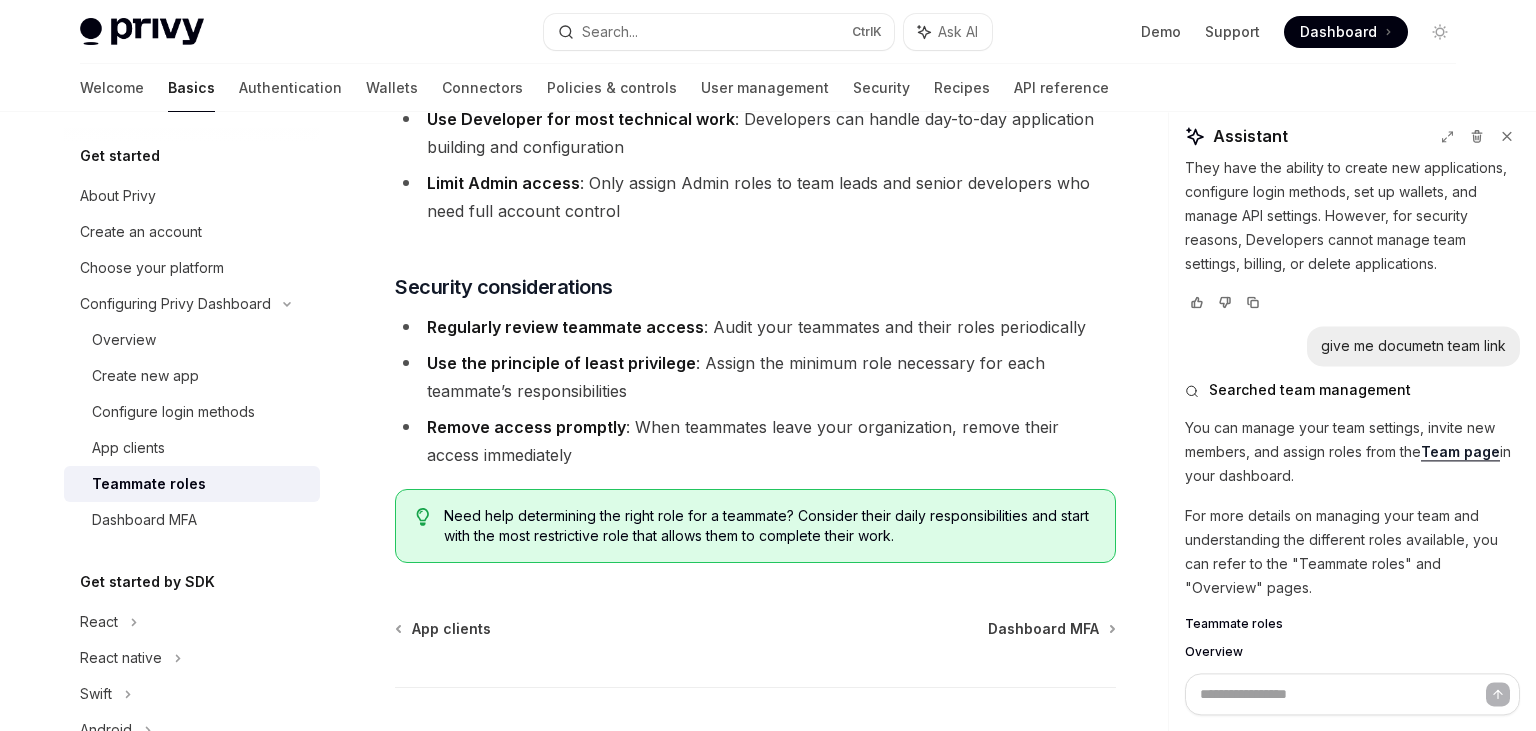 scroll, scrollTop: 3676, scrollLeft: 0, axis: vertical 